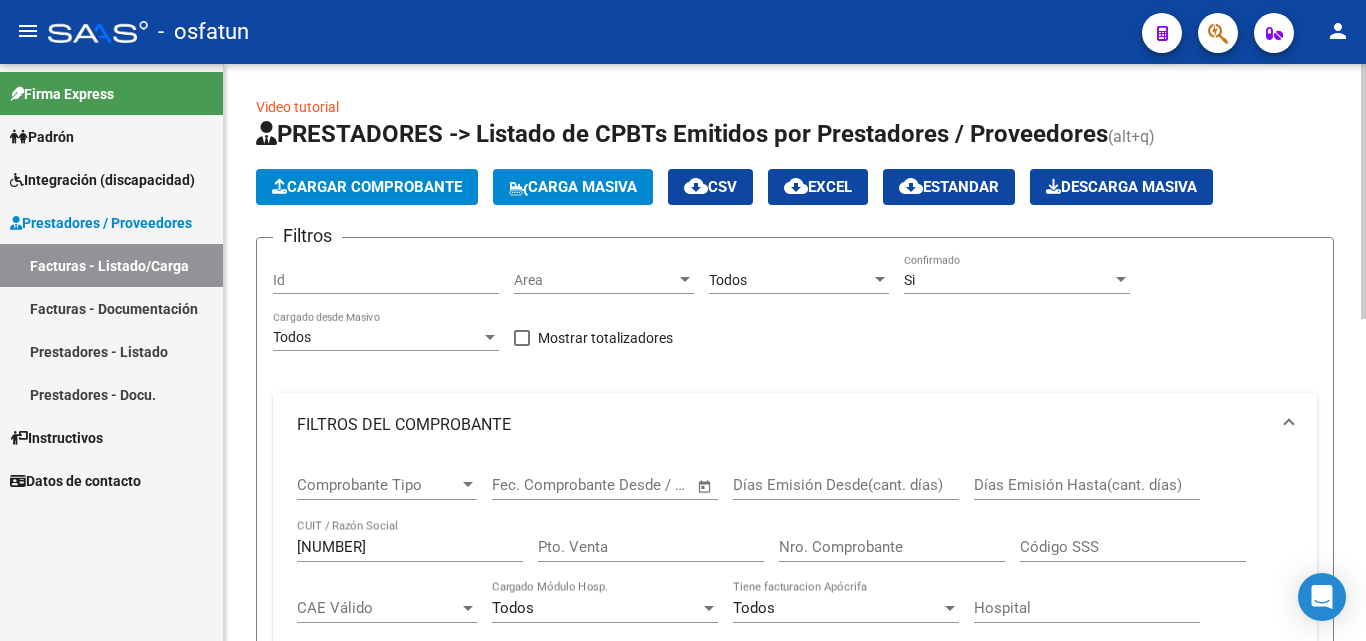 scroll, scrollTop: 0, scrollLeft: 0, axis: both 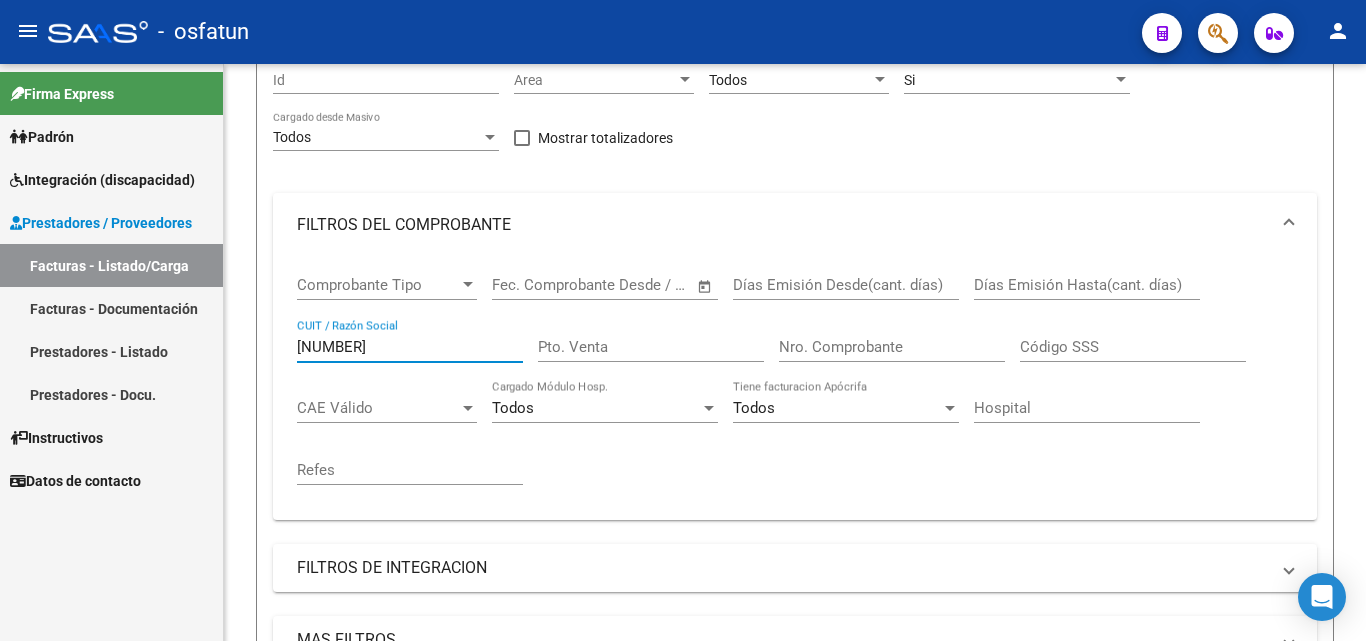 drag, startPoint x: 398, startPoint y: 348, endPoint x: 220, endPoint y: 349, distance: 178.0028 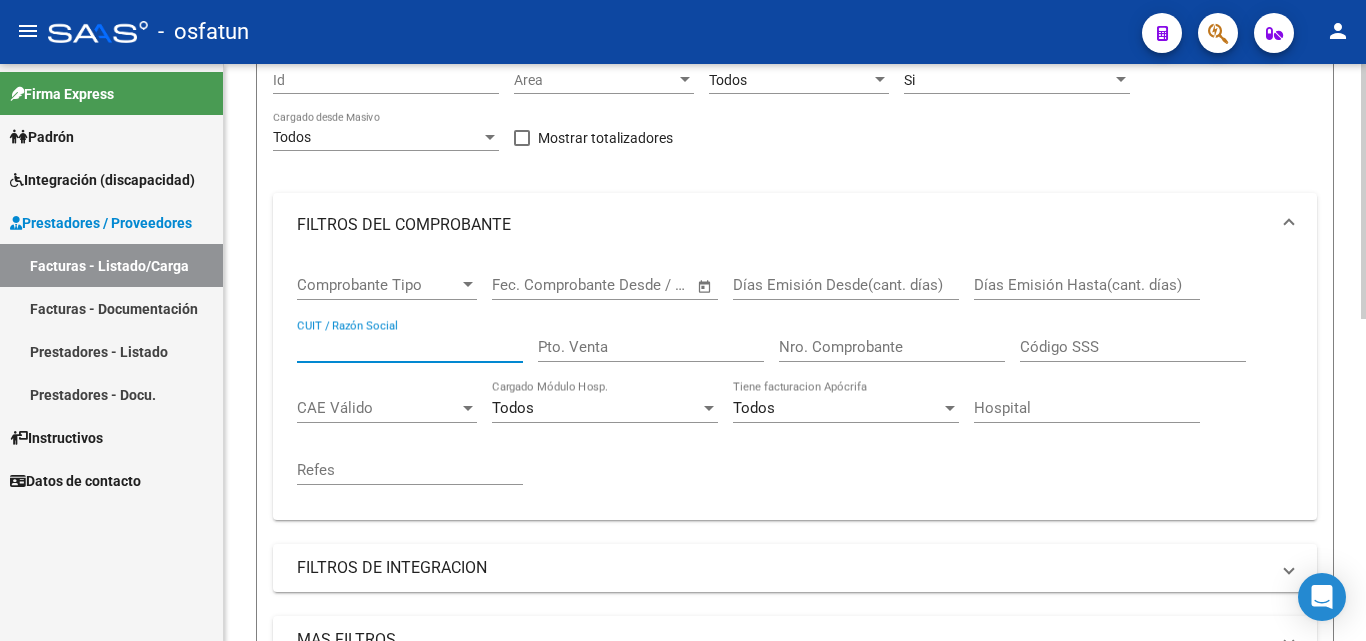 paste on "20577020818" 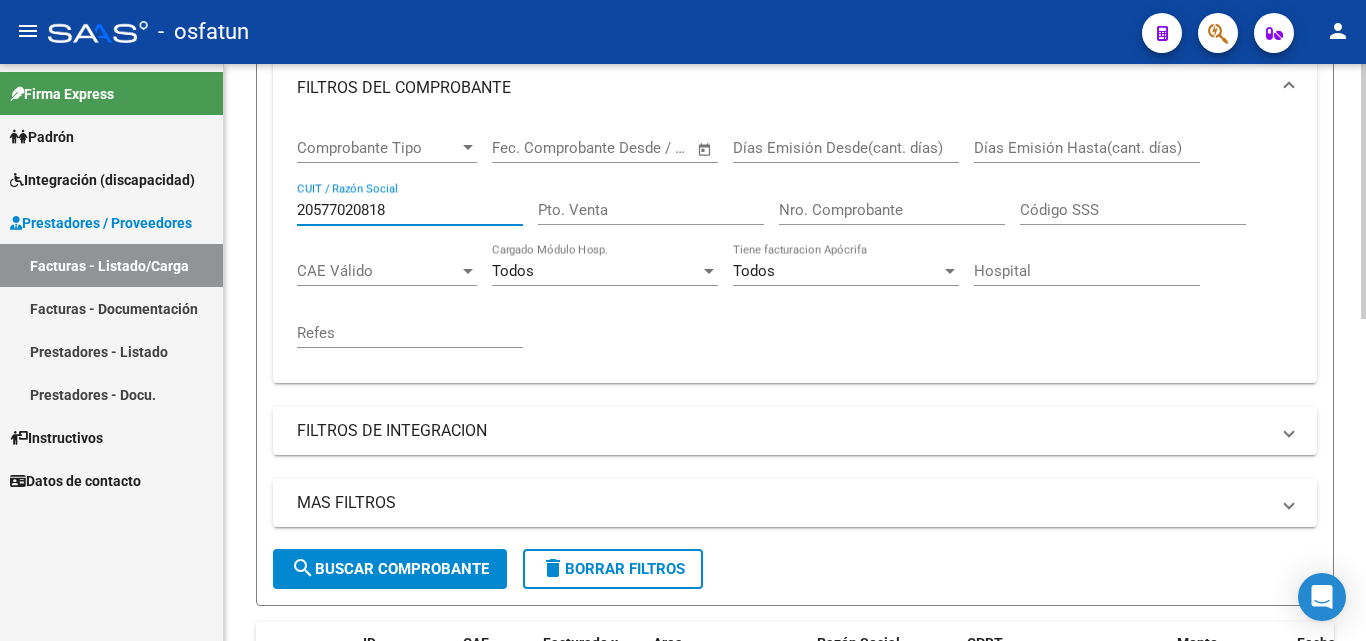 scroll, scrollTop: 400, scrollLeft: 0, axis: vertical 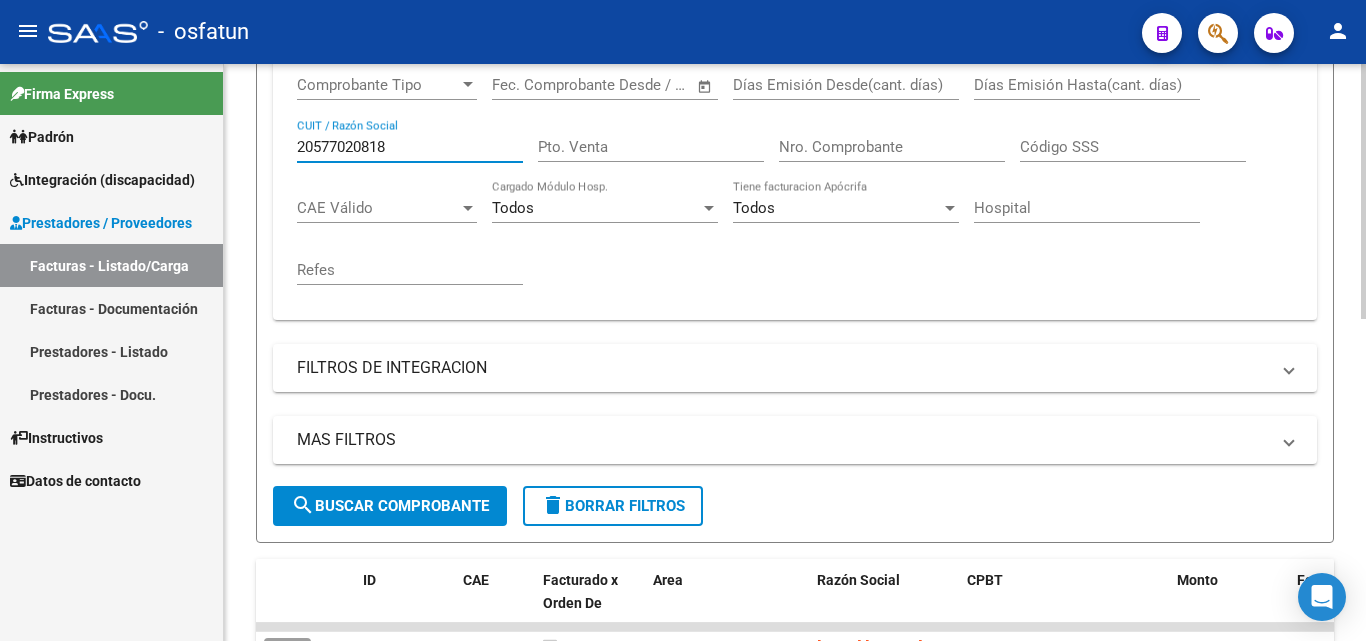 click on "search  Buscar Comprobante" 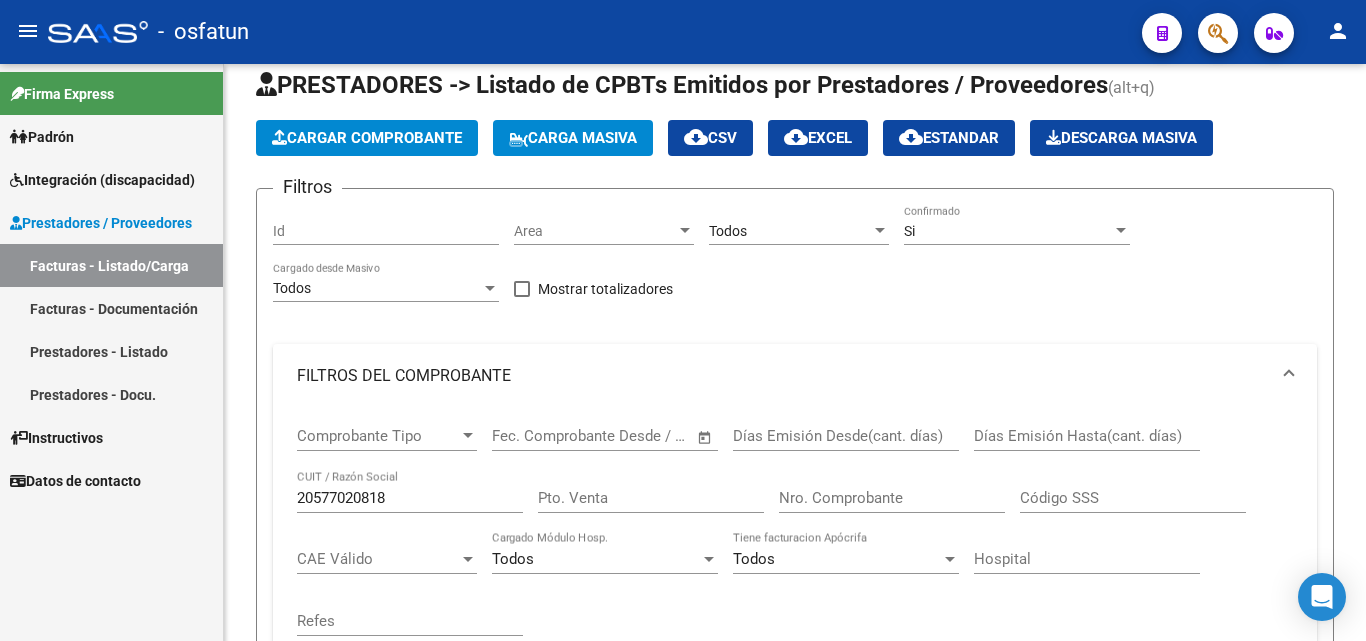 scroll, scrollTop: 47, scrollLeft: 0, axis: vertical 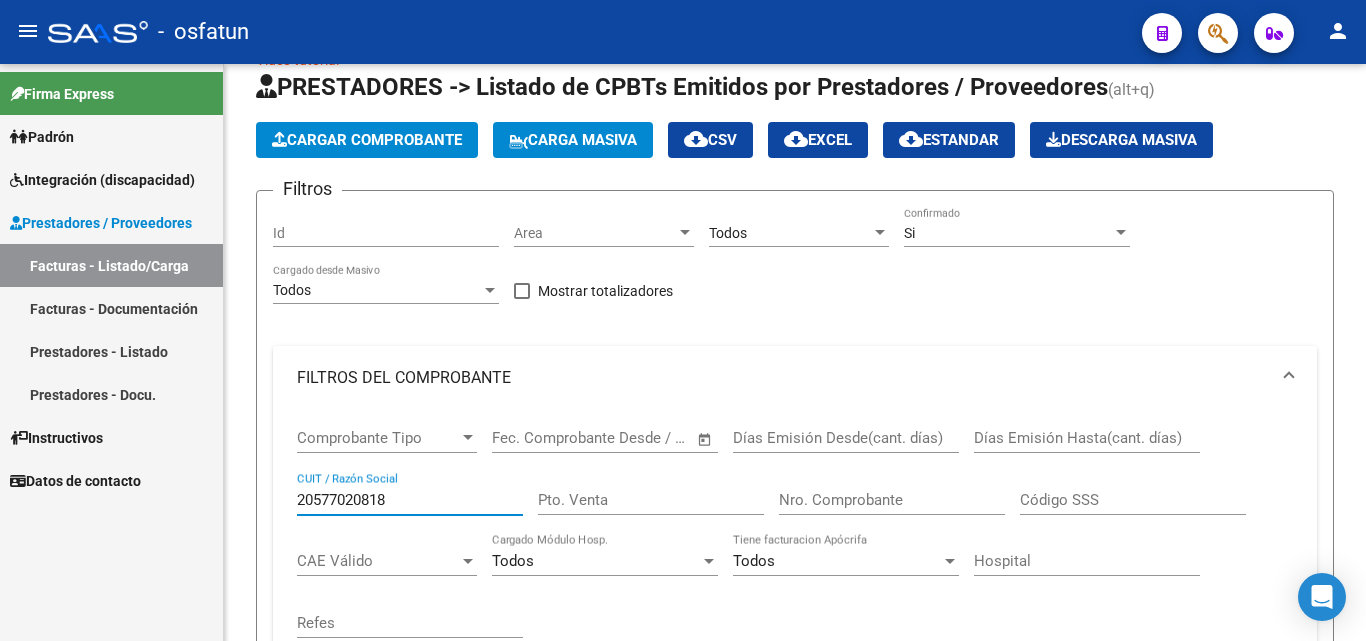 drag, startPoint x: 429, startPoint y: 492, endPoint x: 184, endPoint y: 487, distance: 245.05101 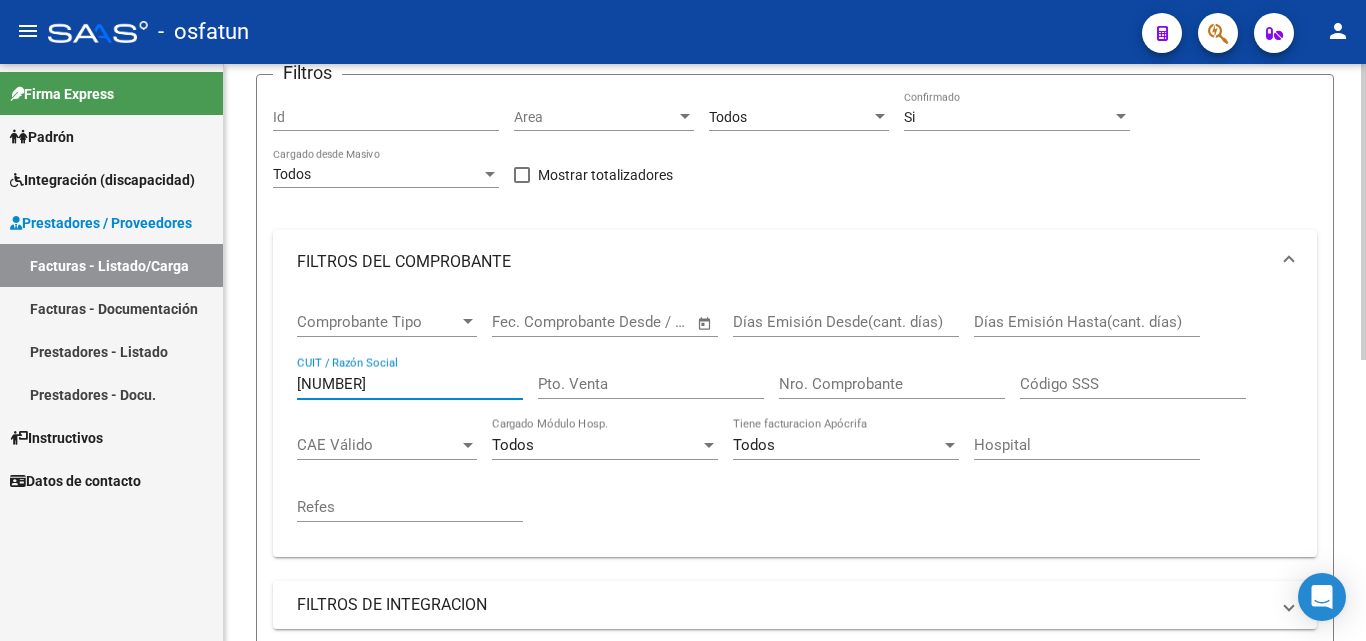 scroll, scrollTop: 347, scrollLeft: 0, axis: vertical 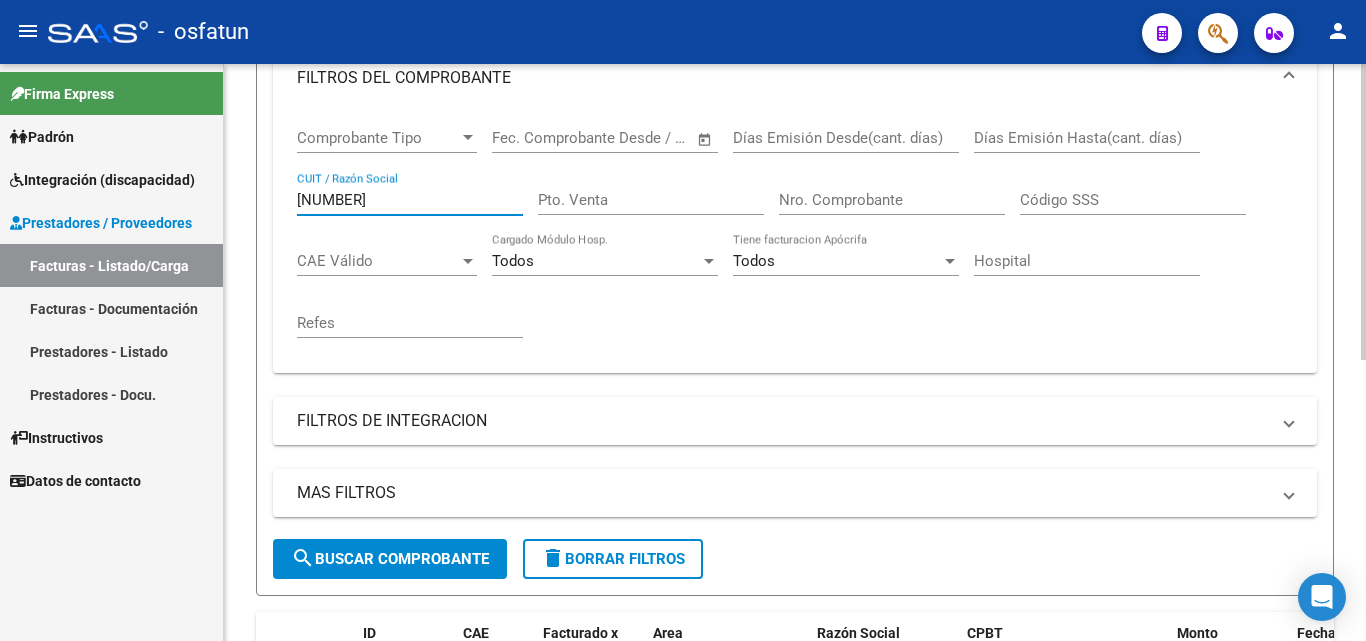 type on "[NUMBER]" 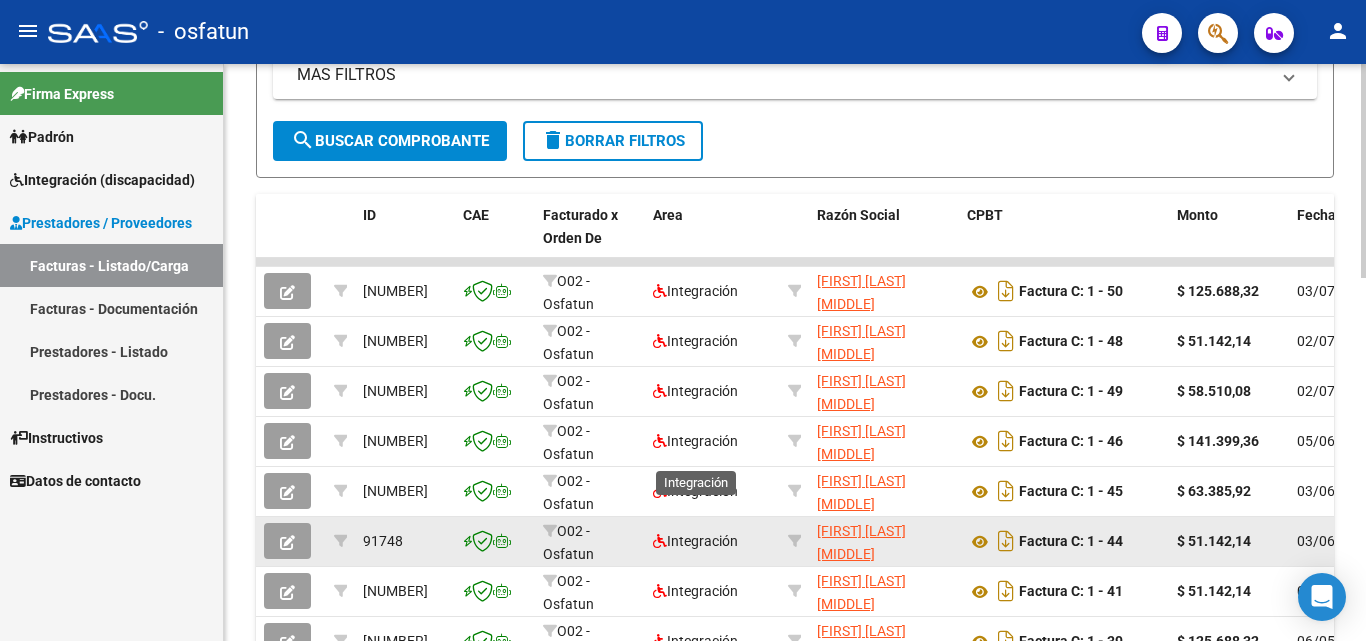 scroll, scrollTop: 902, scrollLeft: 0, axis: vertical 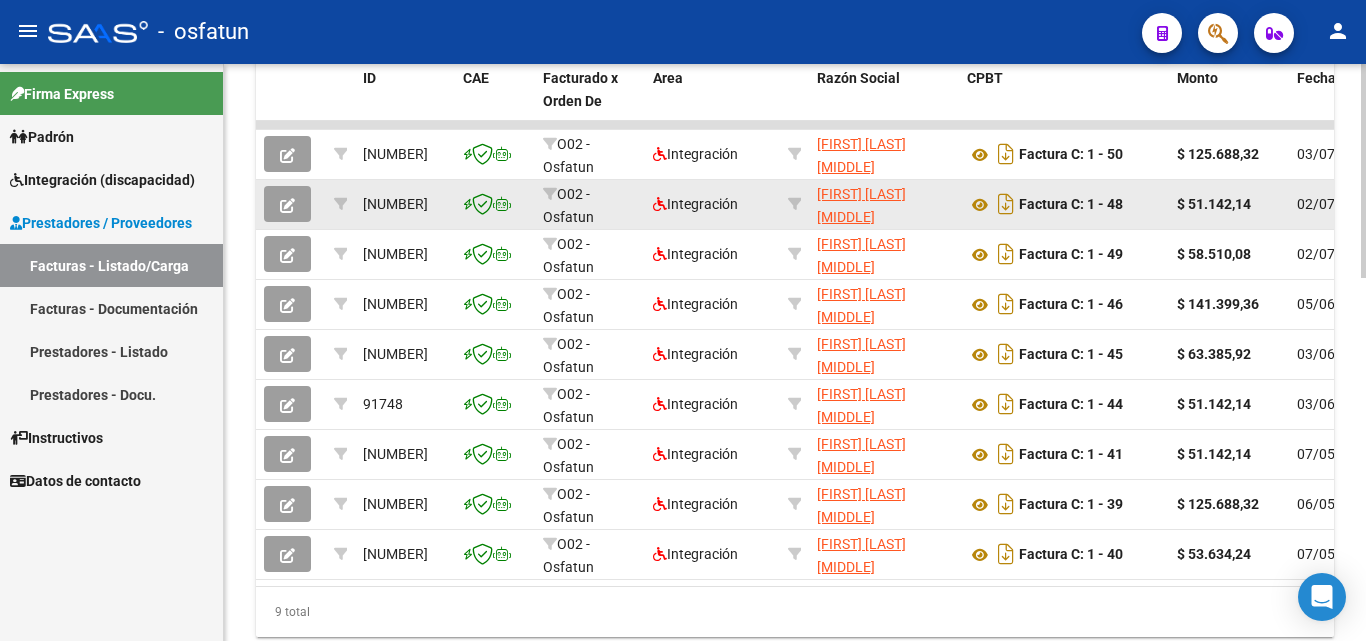 click 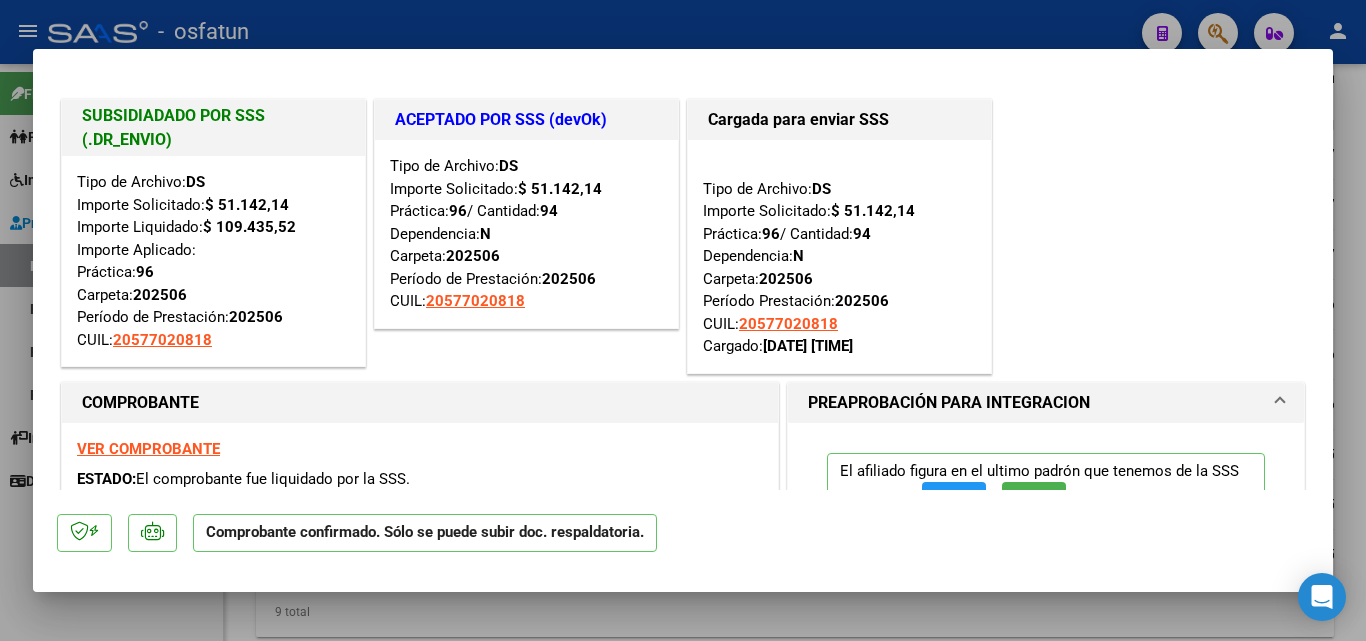 click at bounding box center [683, 320] 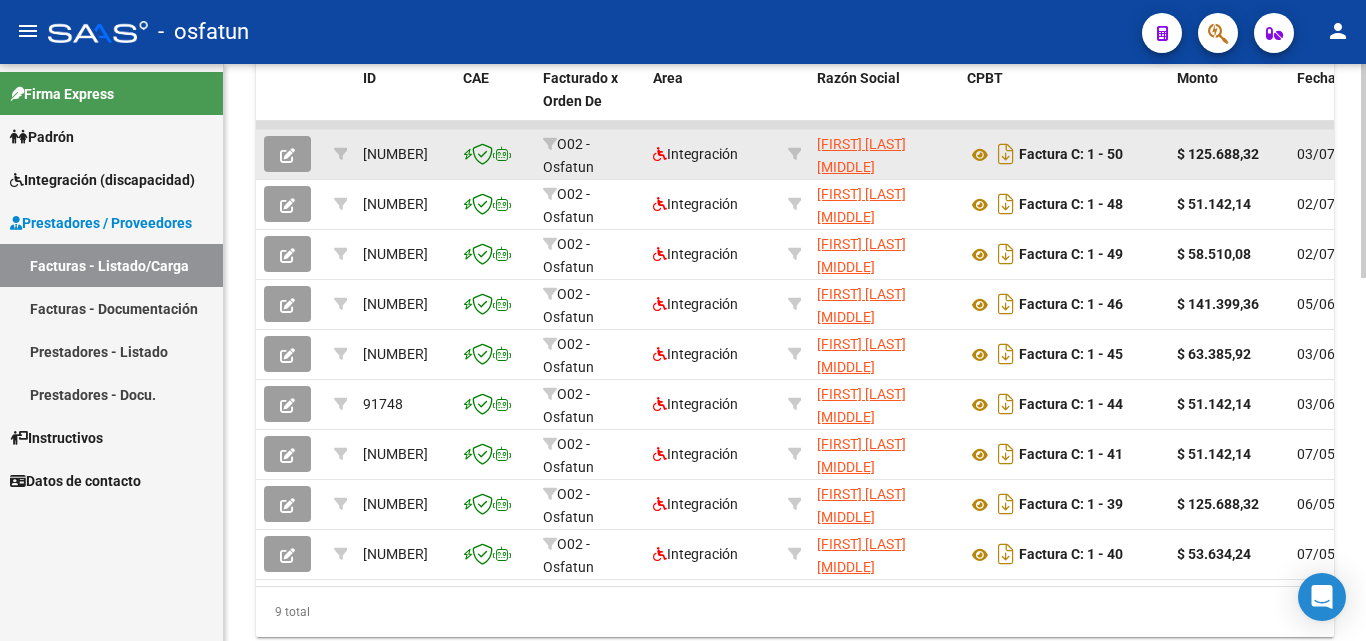 drag, startPoint x: 1116, startPoint y: 140, endPoint x: 1070, endPoint y: 140, distance: 46 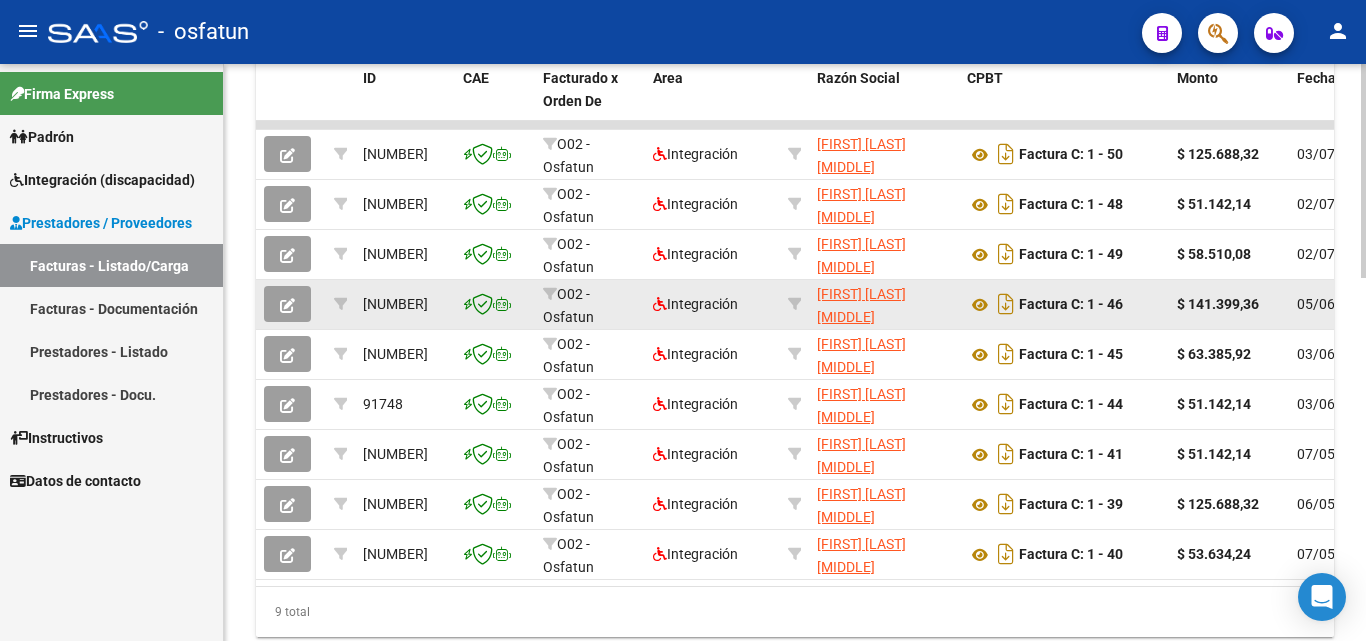 click 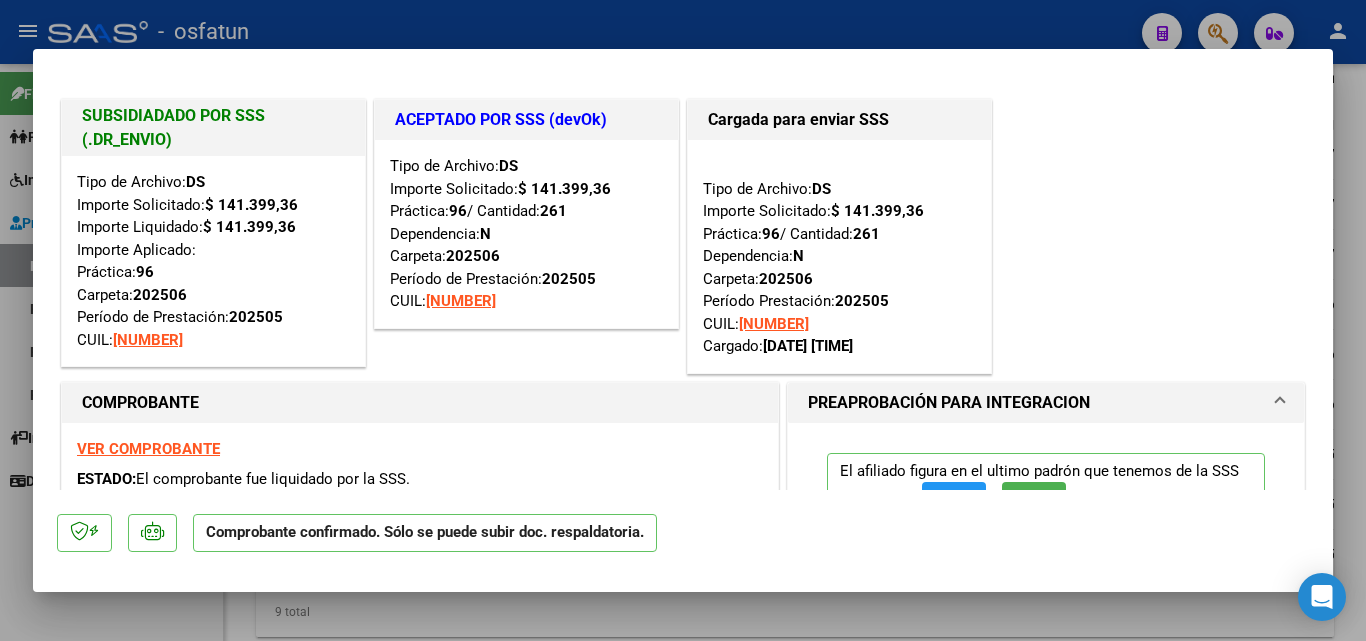 click at bounding box center [683, 320] 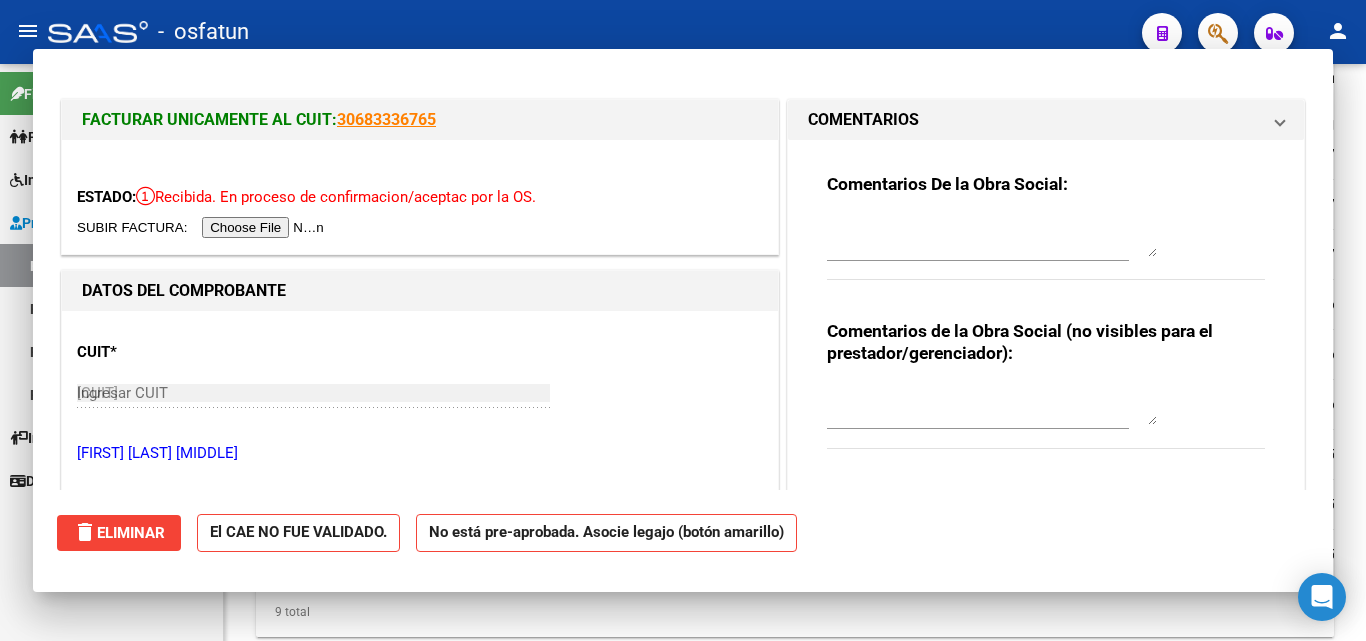 type 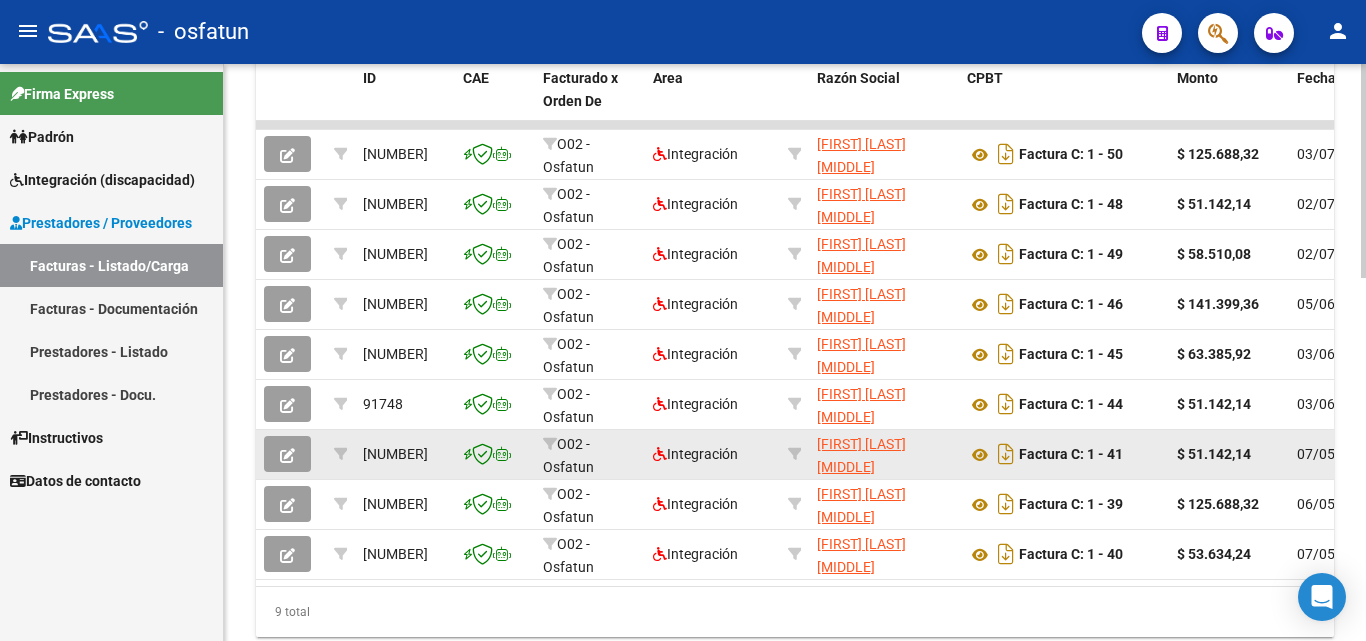 click 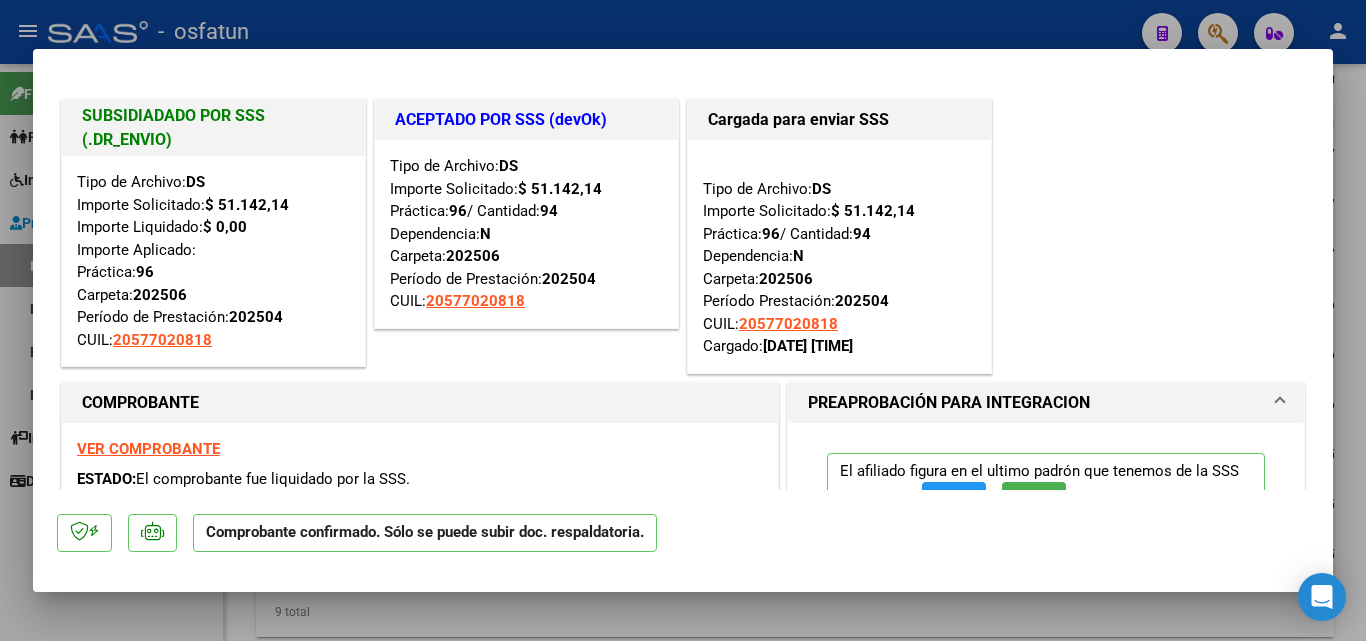 click at bounding box center (683, 320) 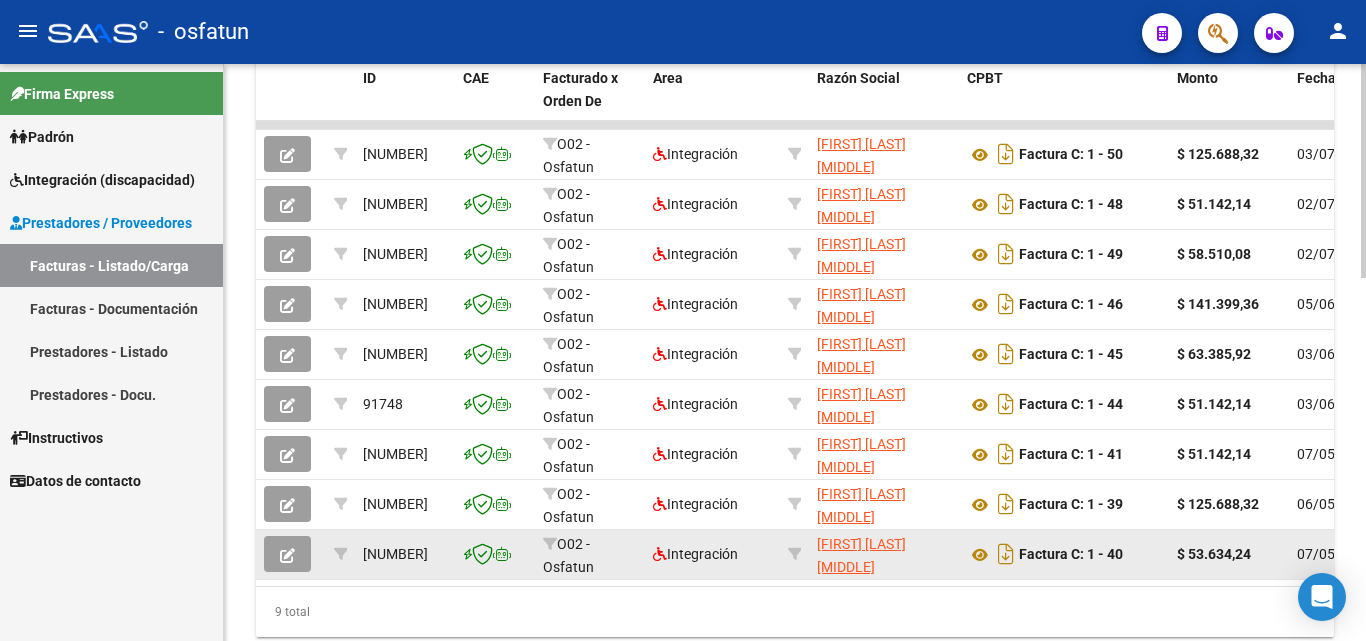 click 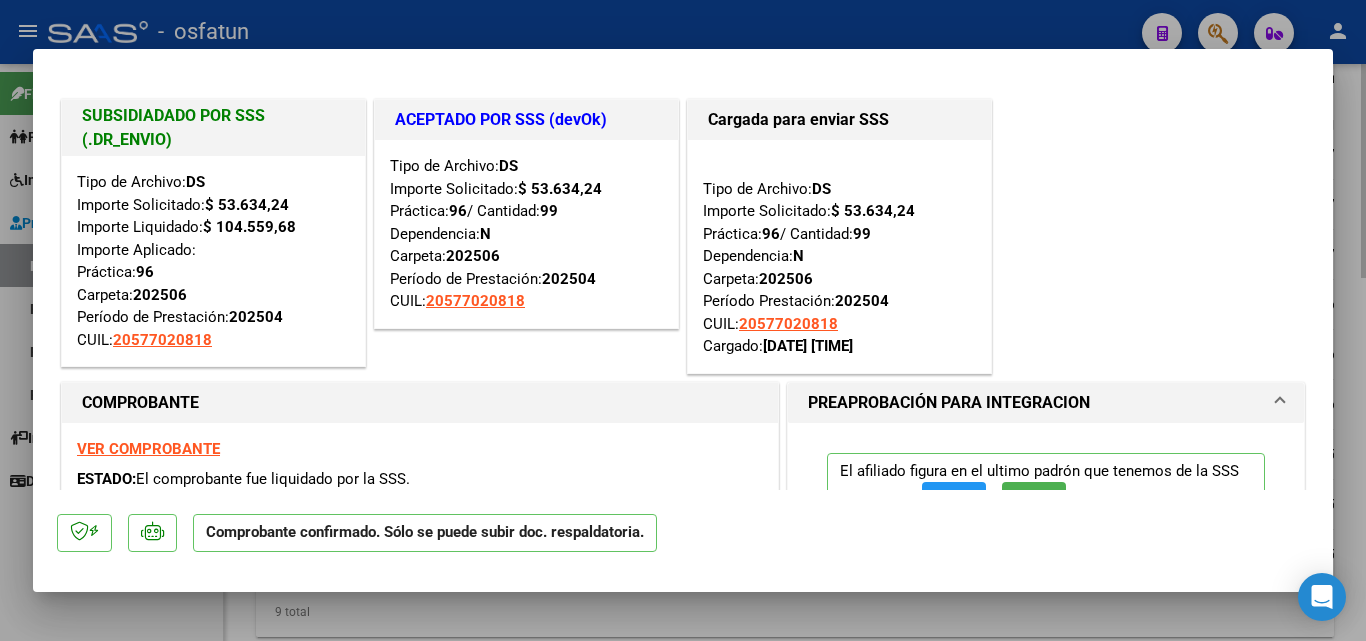 click at bounding box center [683, 320] 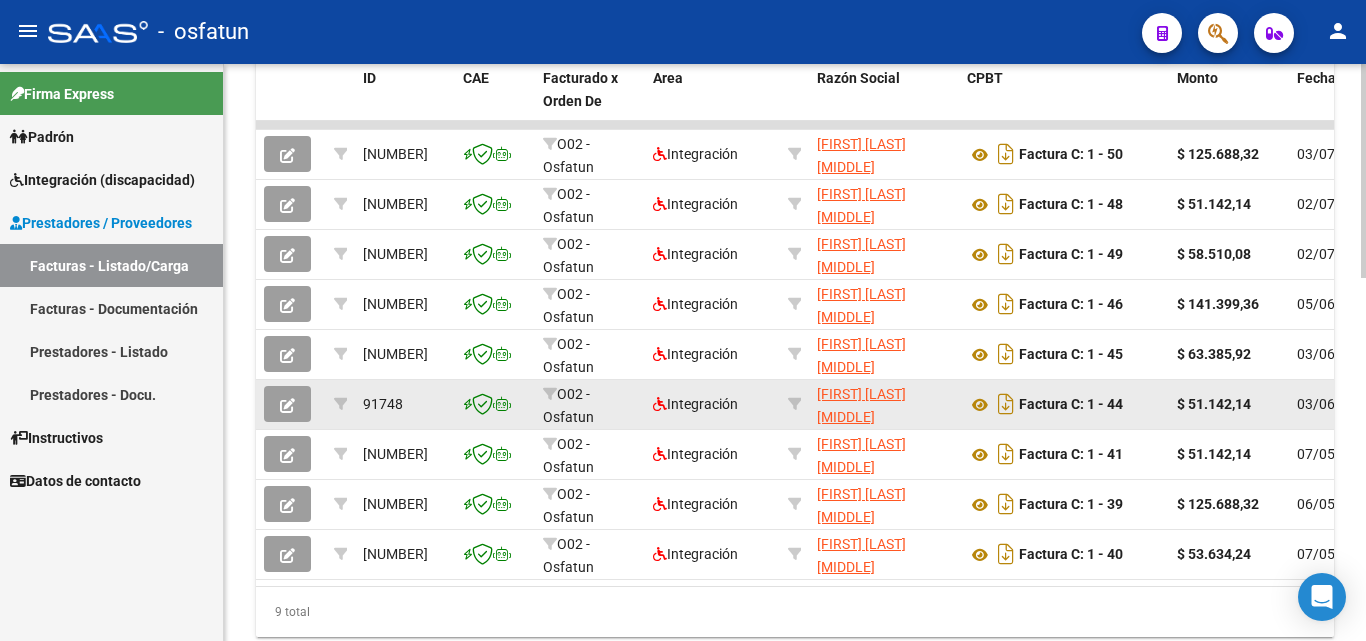 click 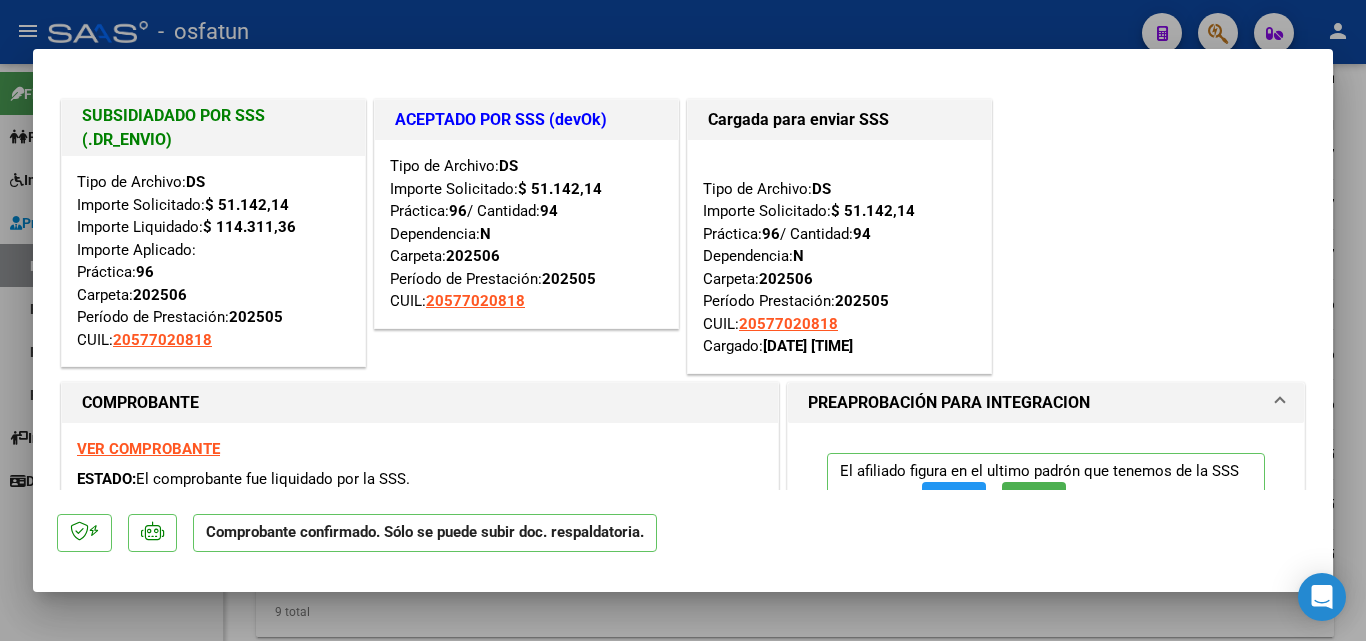 click at bounding box center (683, 320) 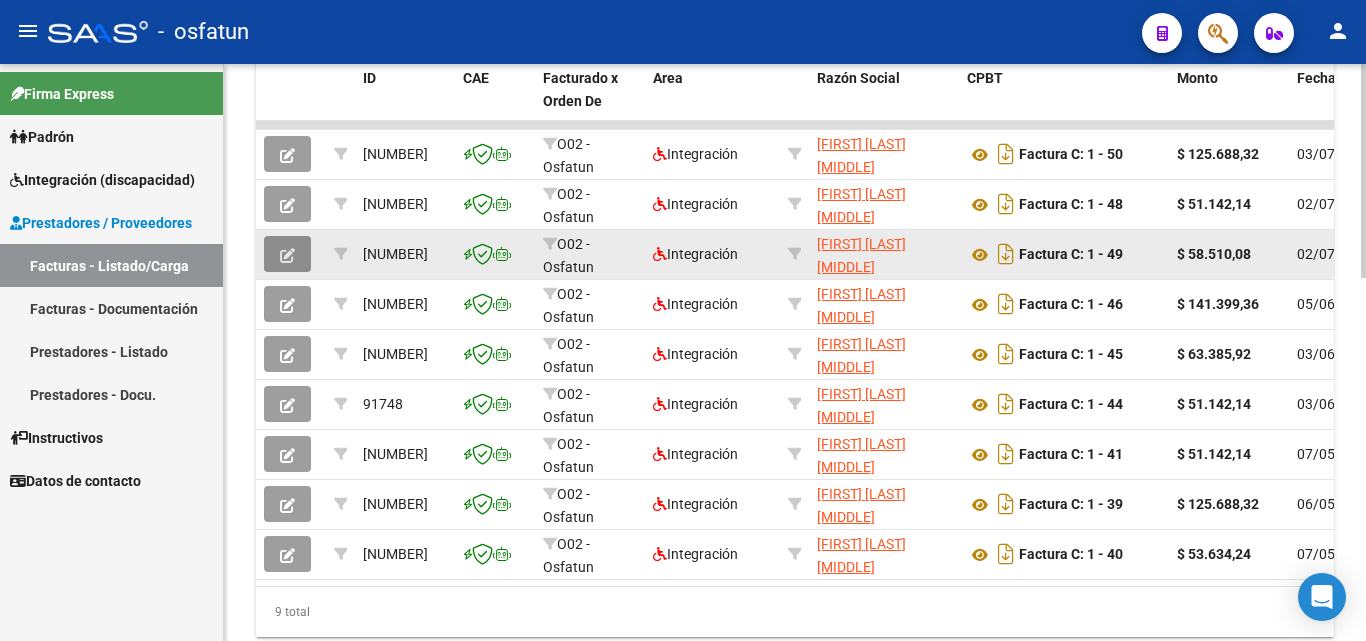 click 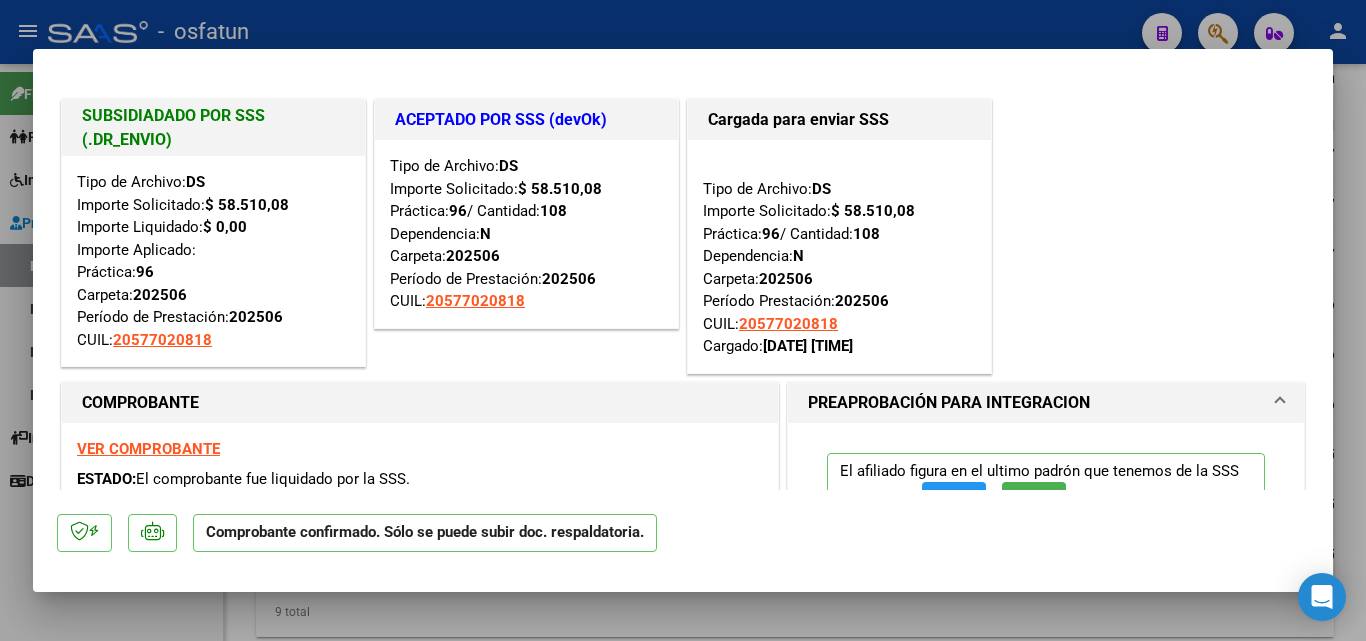 click at bounding box center [683, 320] 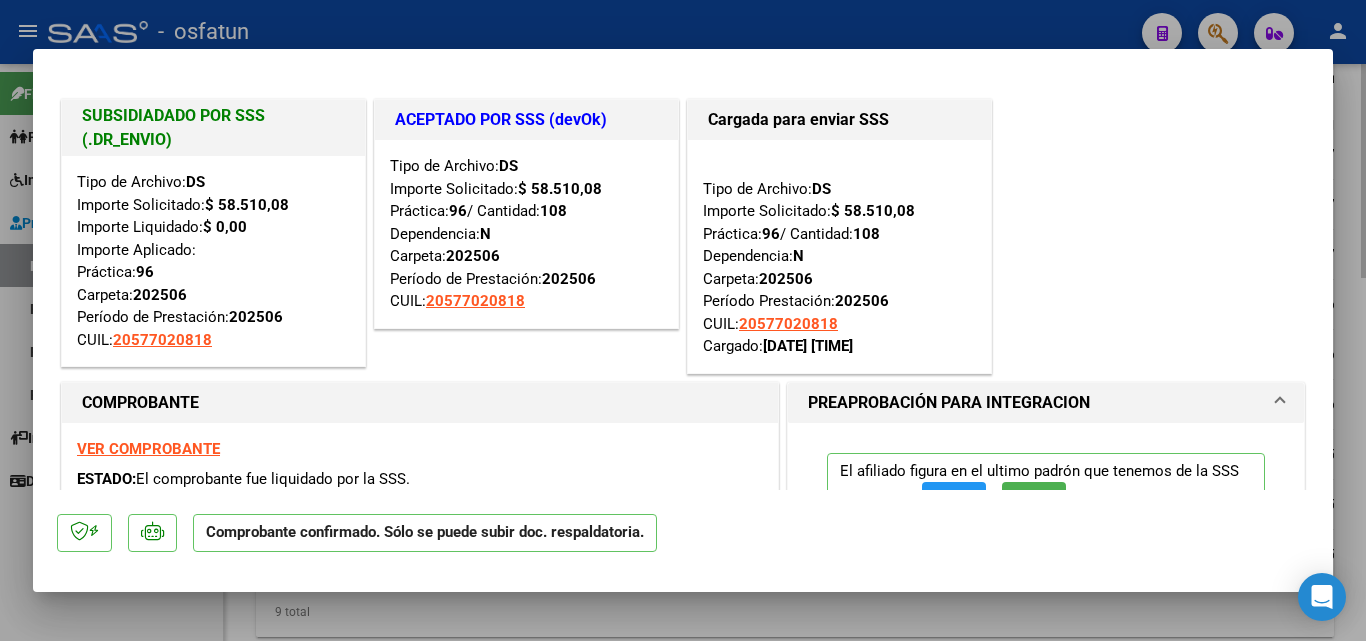 type 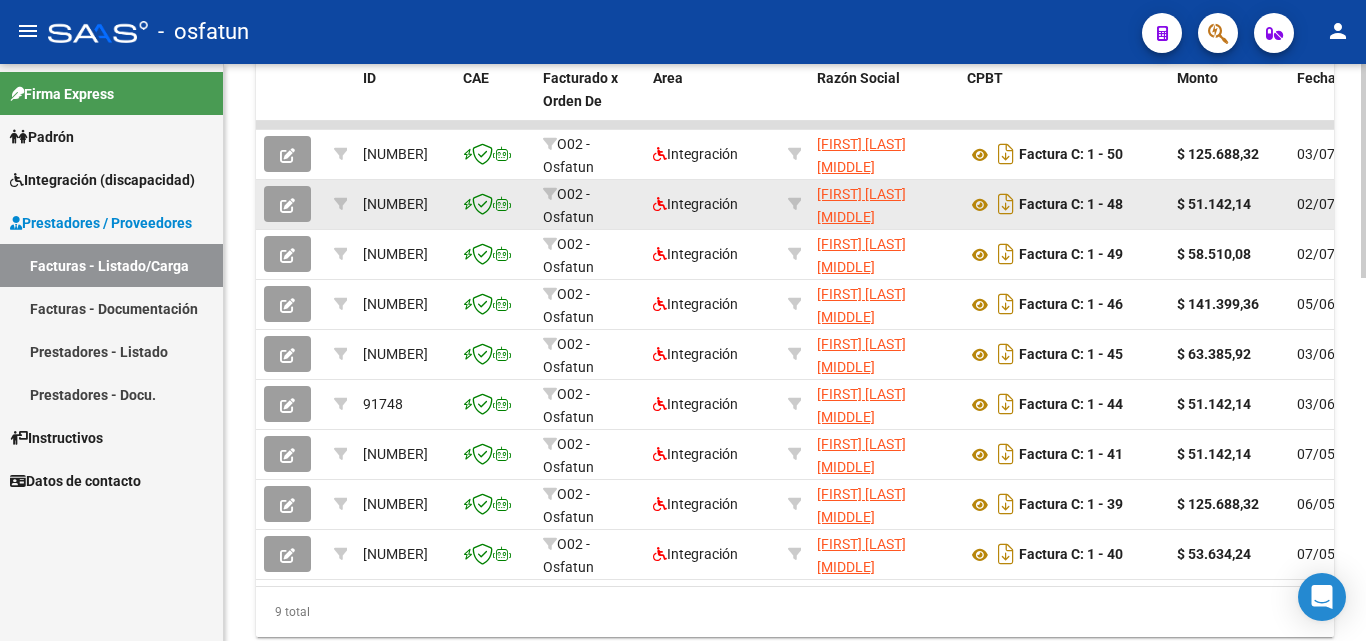 click 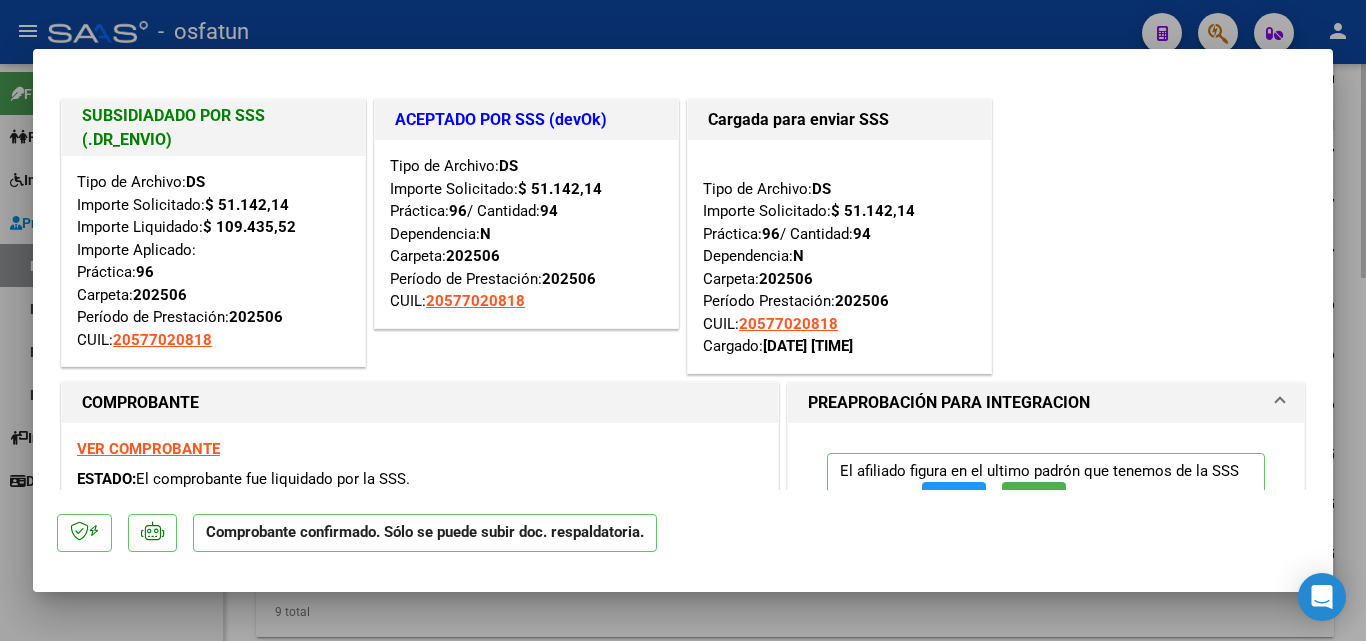 click at bounding box center (683, 320) 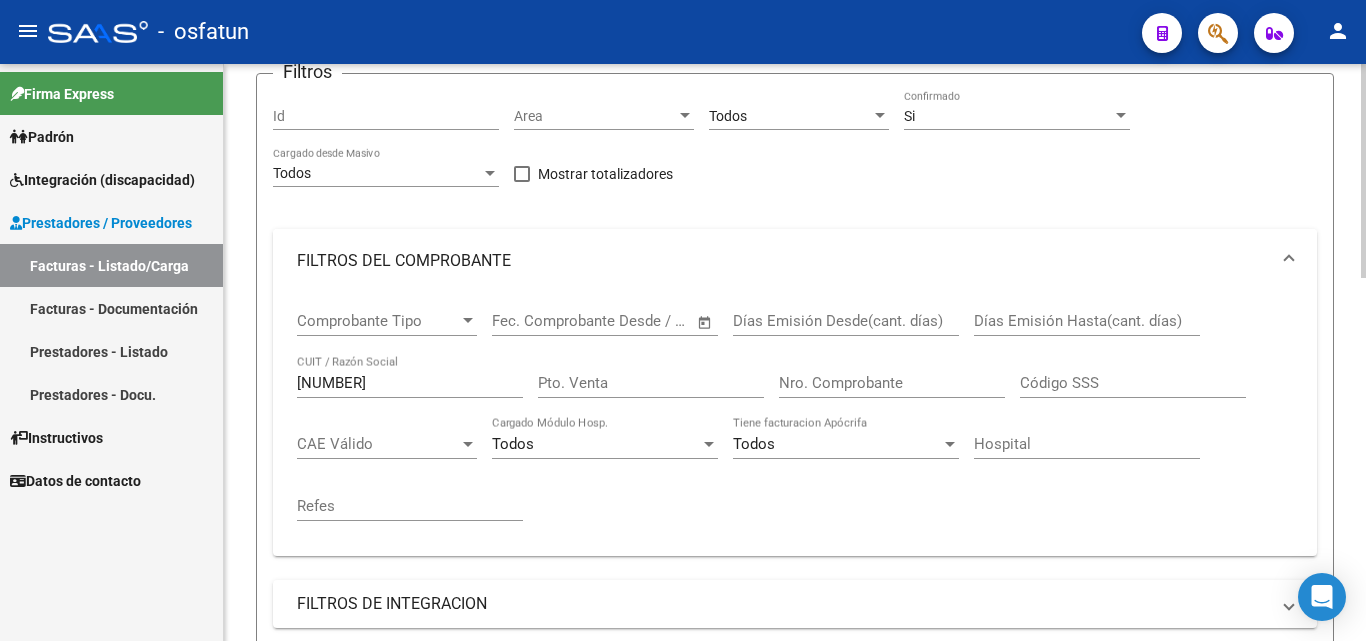 scroll, scrollTop: 102, scrollLeft: 0, axis: vertical 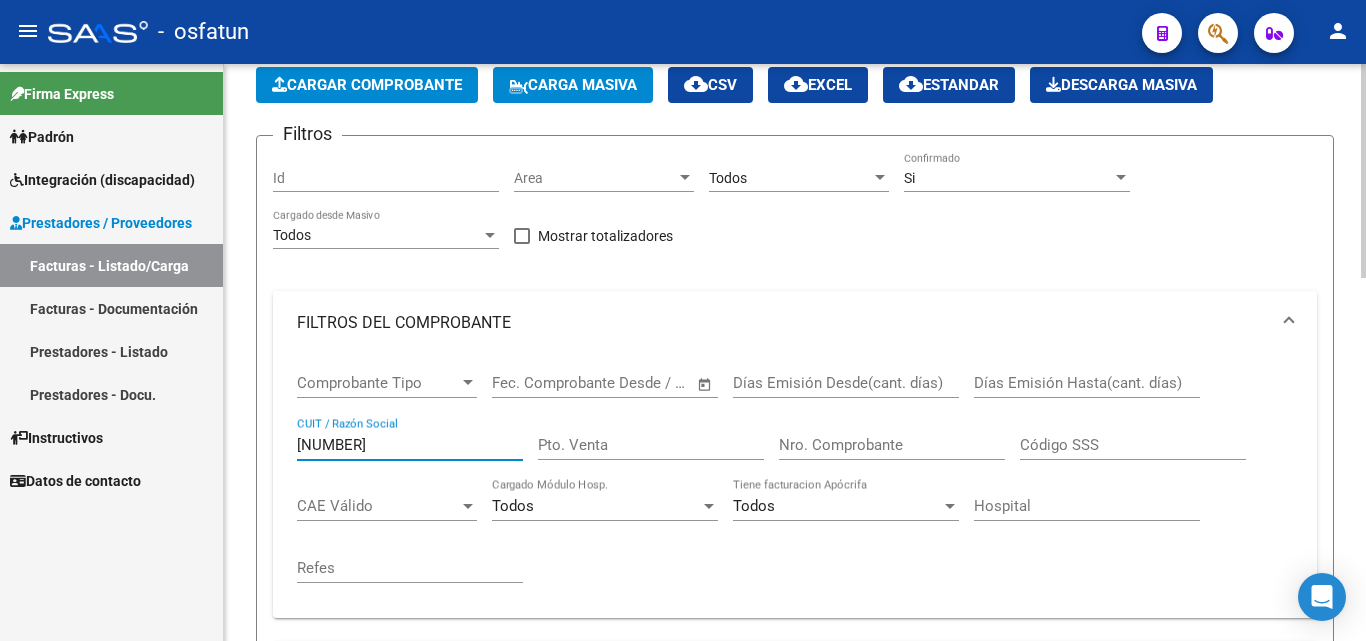 drag, startPoint x: 415, startPoint y: 443, endPoint x: 249, endPoint y: 433, distance: 166.30093 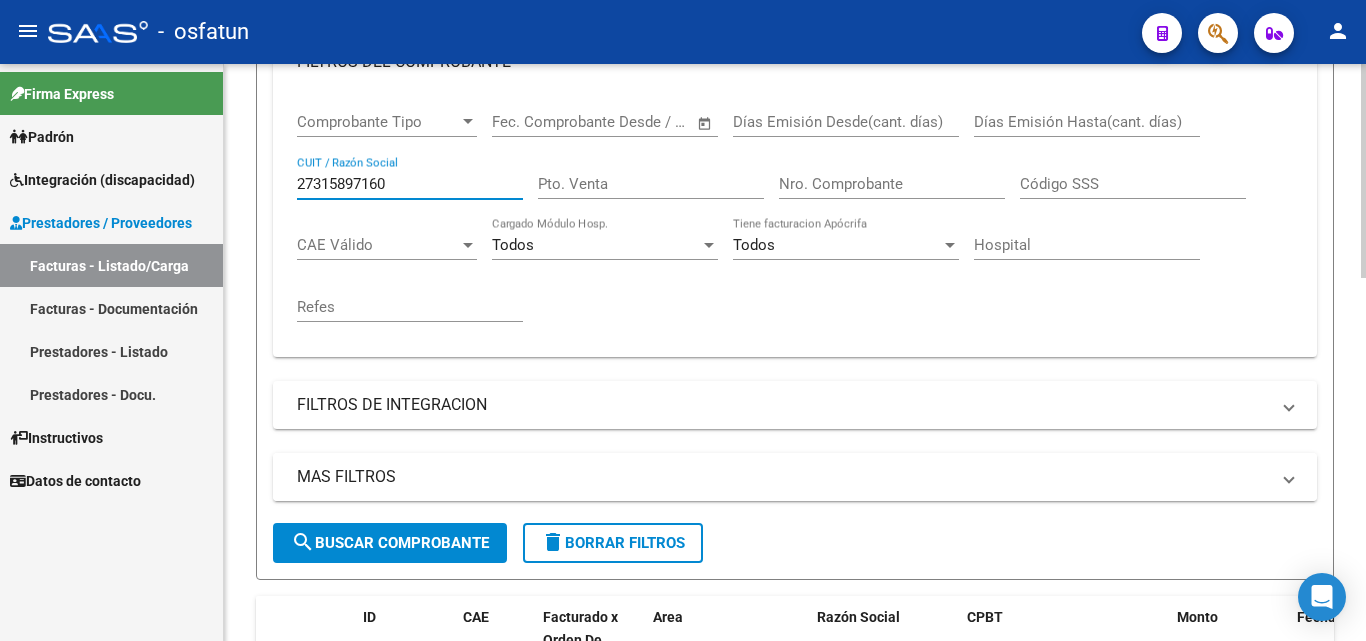 scroll, scrollTop: 402, scrollLeft: 0, axis: vertical 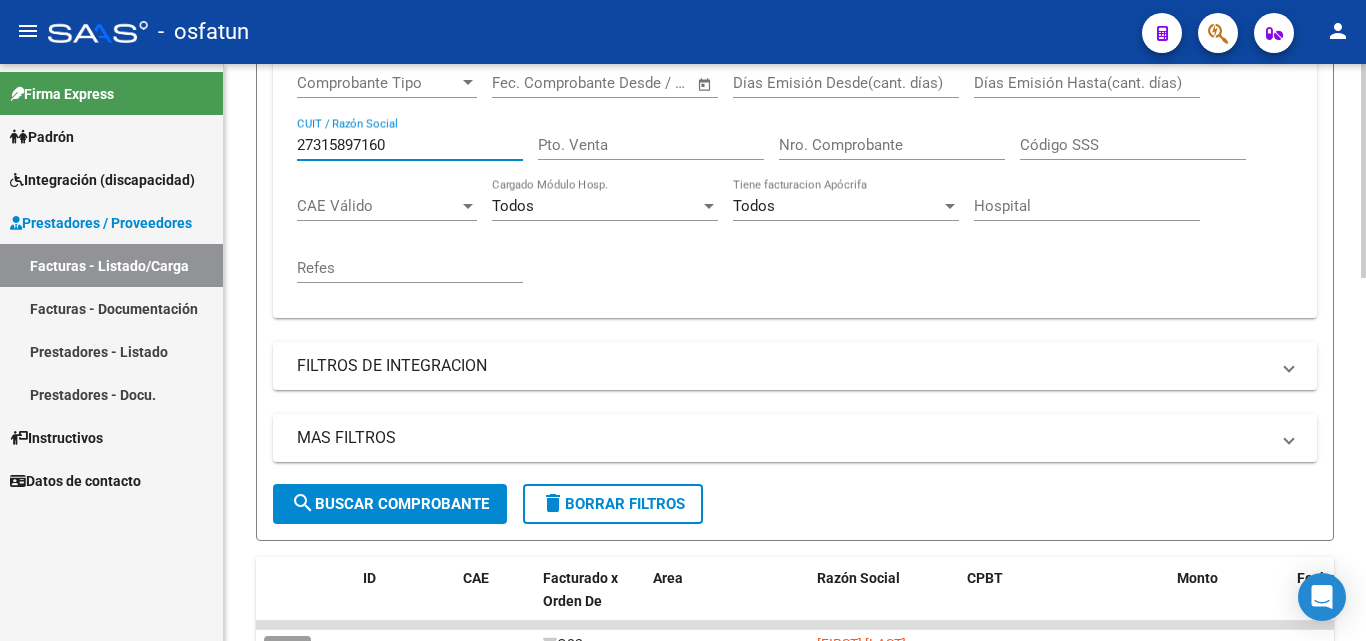 type on "27315897160" 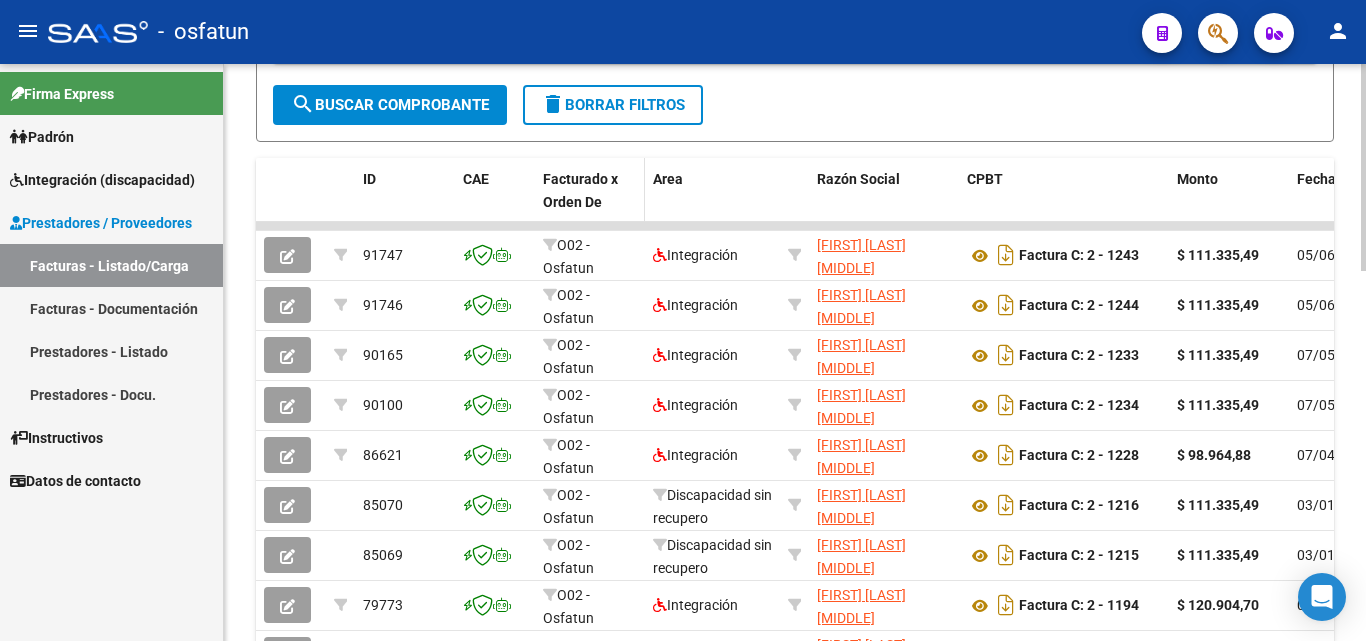 scroll, scrollTop: 802, scrollLeft: 0, axis: vertical 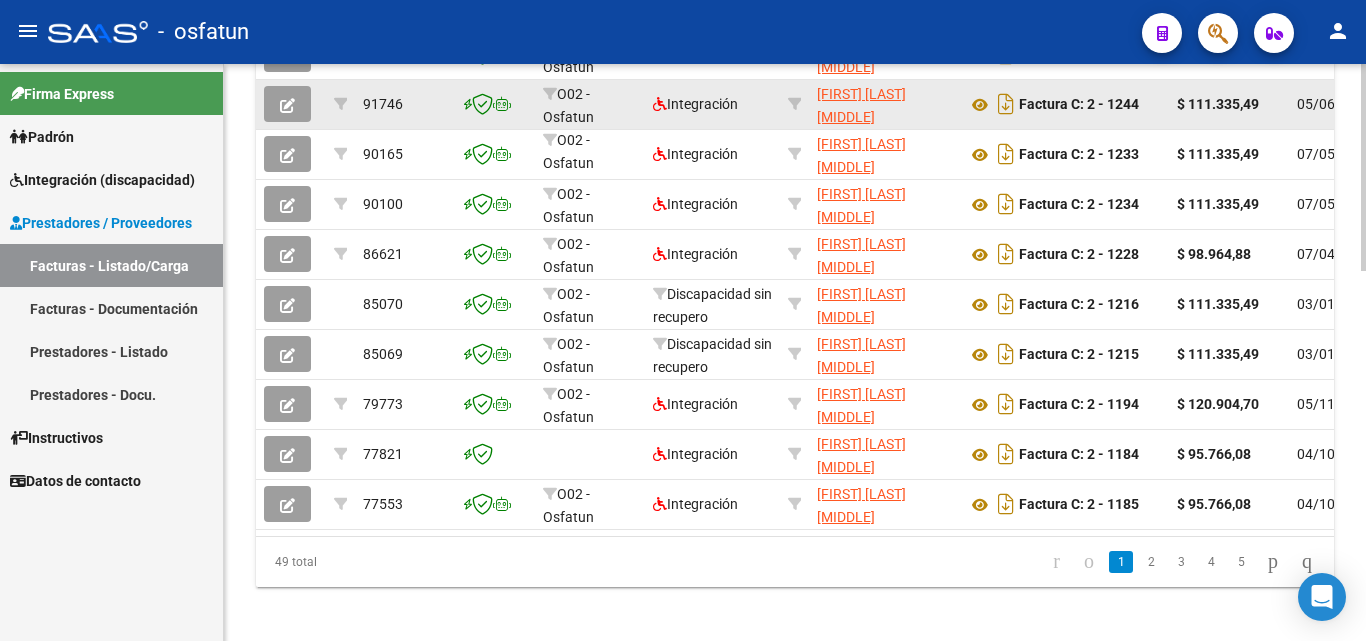 click 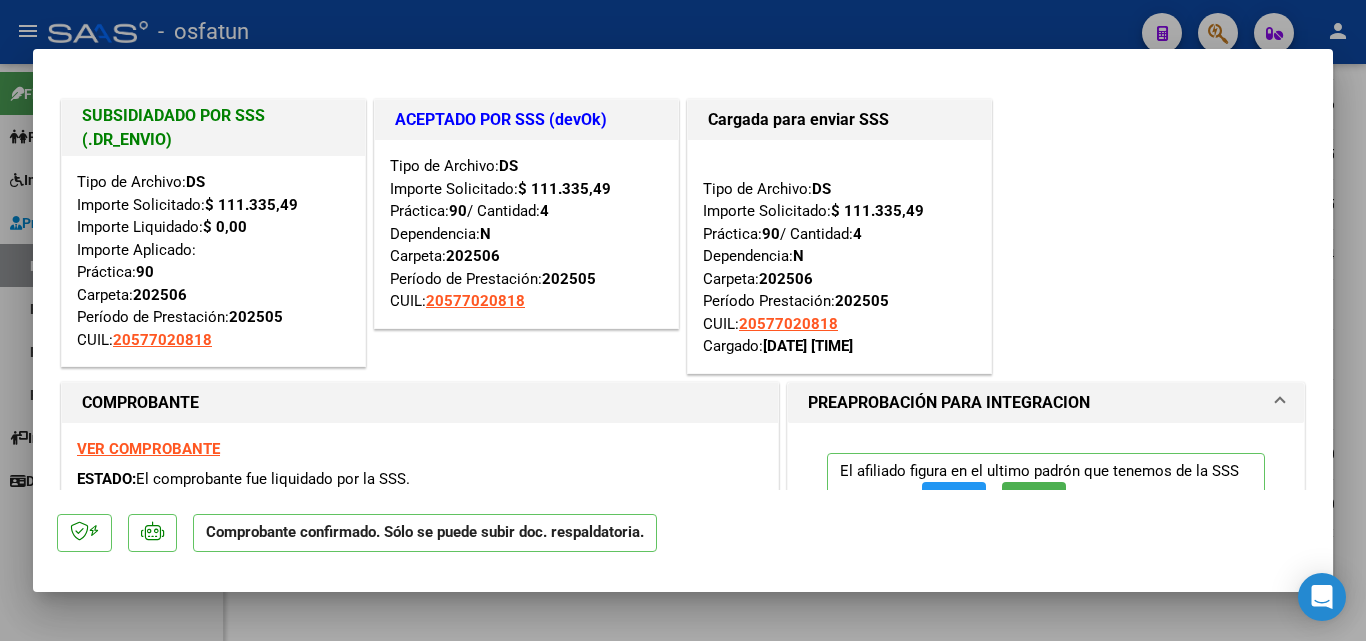 click at bounding box center [683, 320] 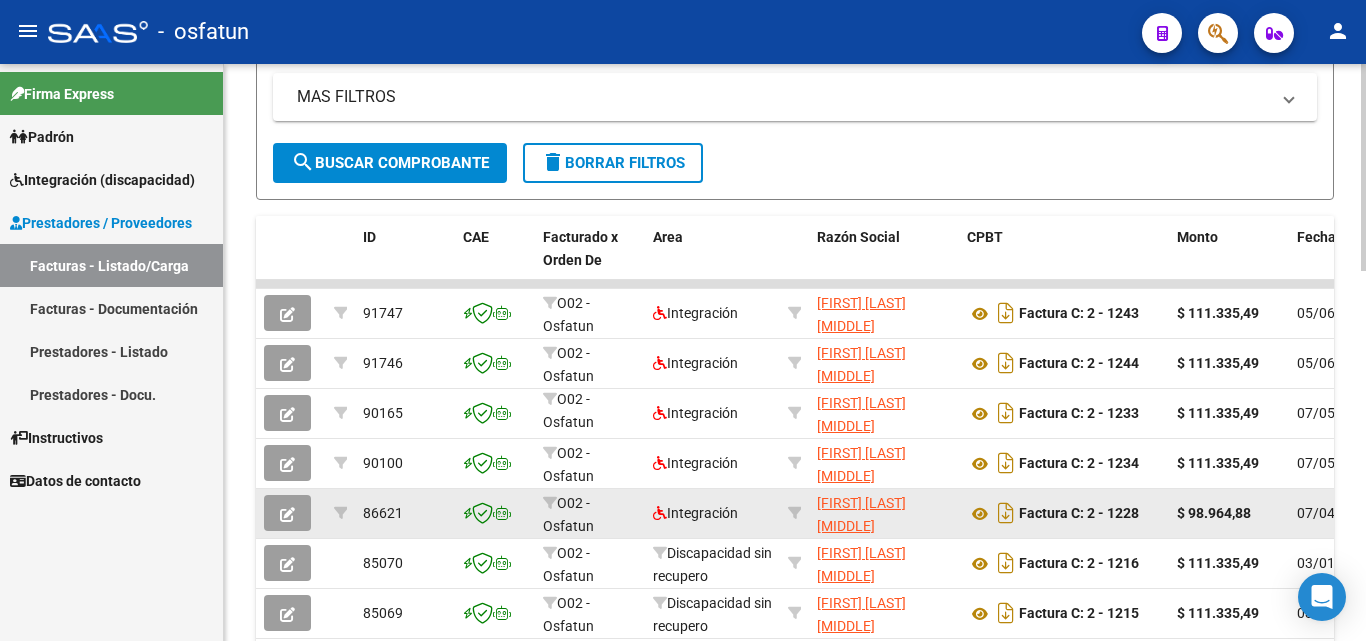 scroll, scrollTop: 728, scrollLeft: 0, axis: vertical 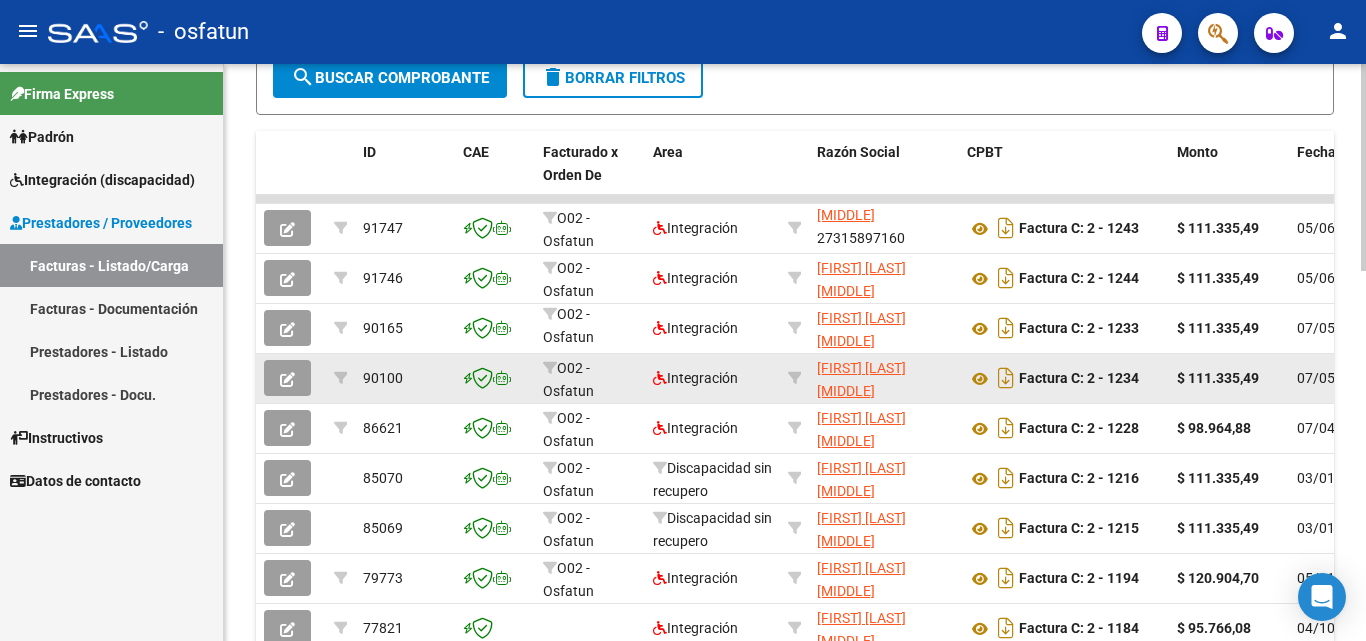 click 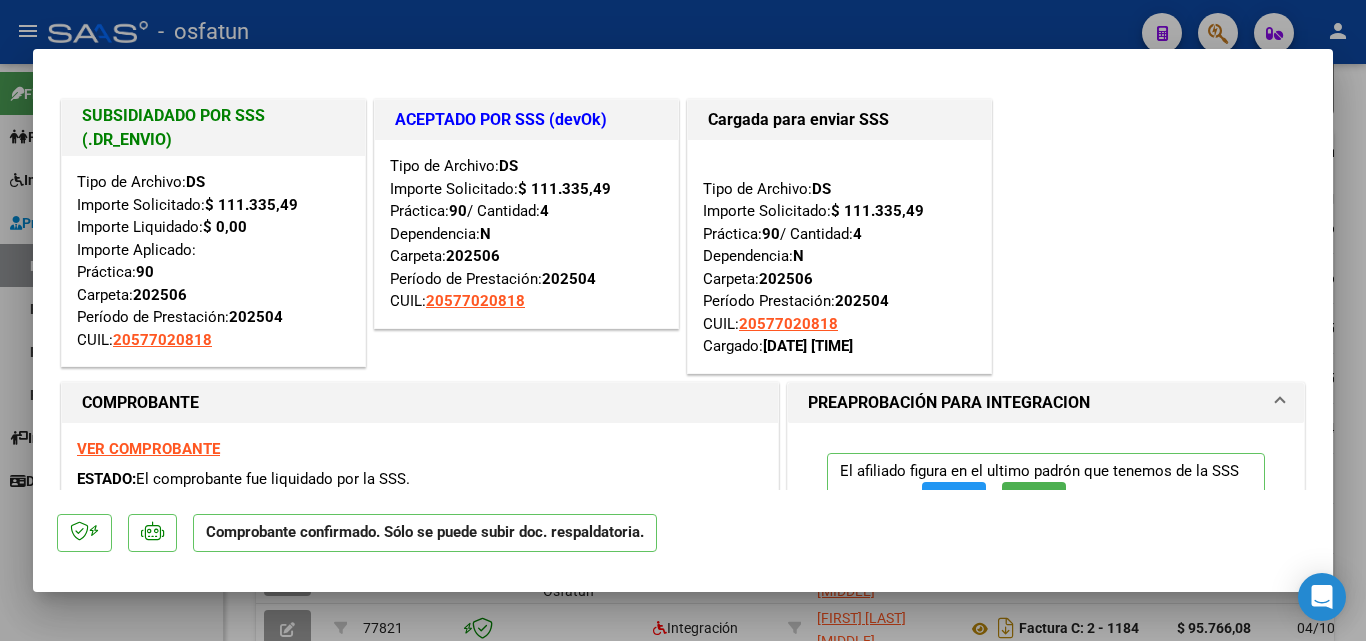 drag, startPoint x: 1350, startPoint y: 115, endPoint x: 1278, endPoint y: 151, distance: 80.49844 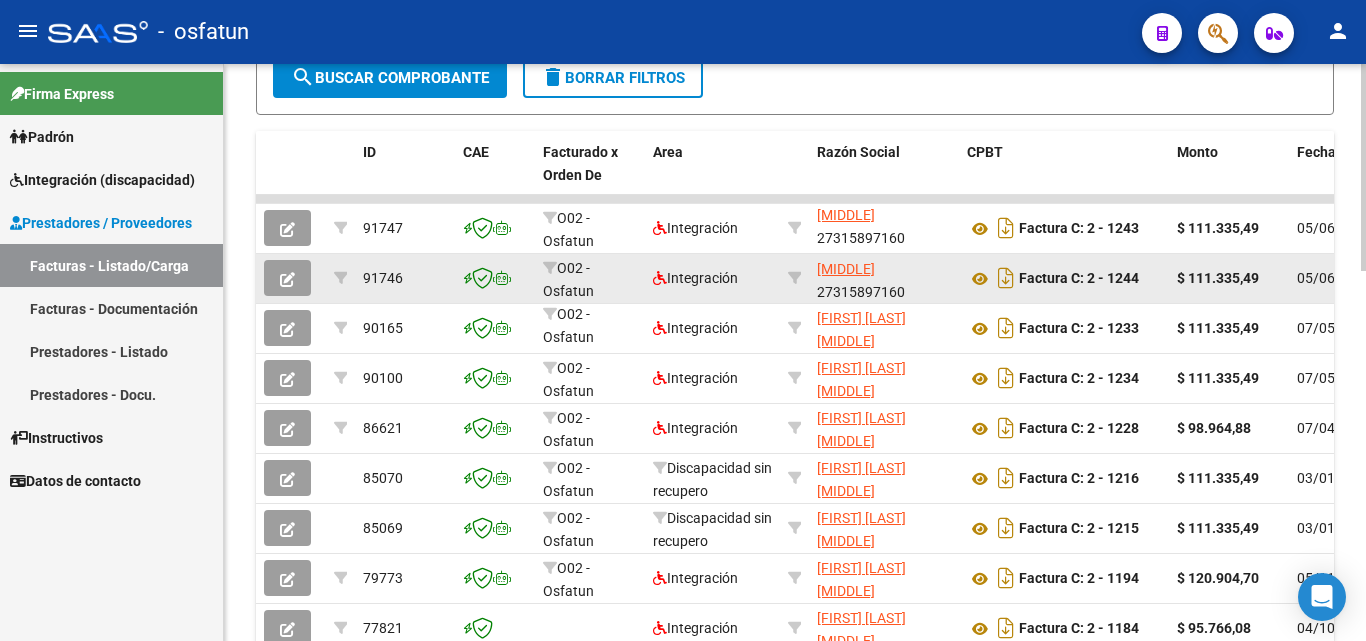 scroll, scrollTop: 26, scrollLeft: 0, axis: vertical 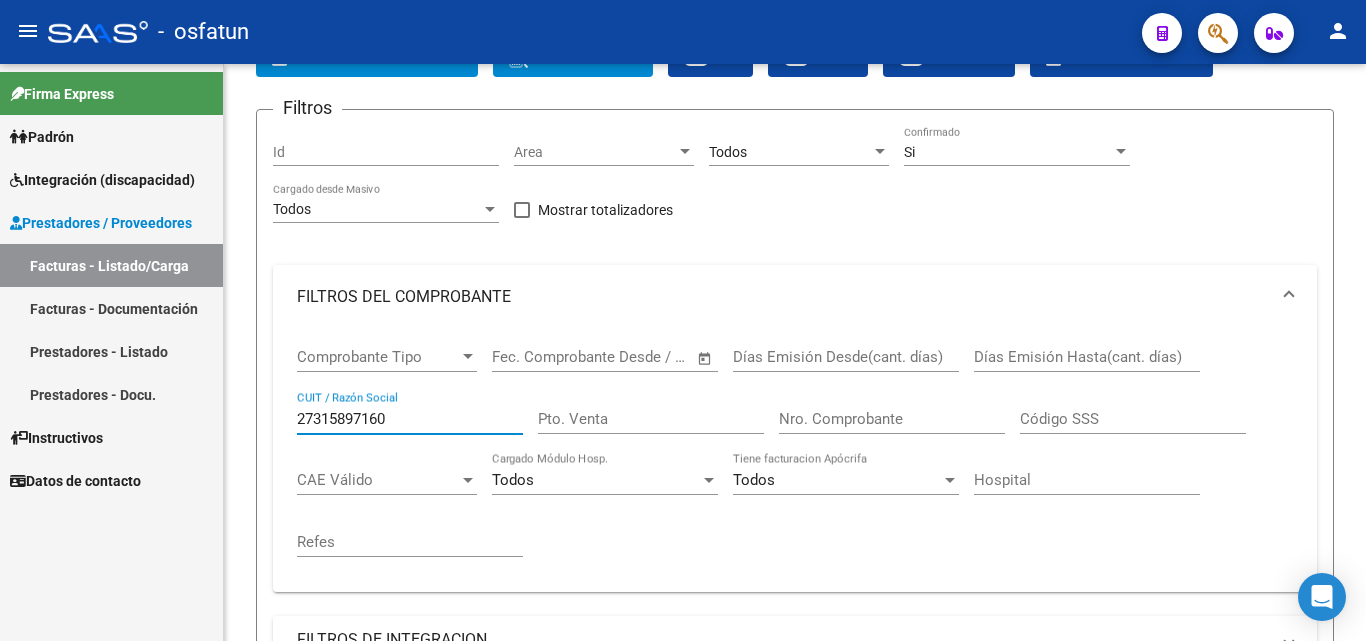 drag, startPoint x: 233, startPoint y: 395, endPoint x: 193, endPoint y: 371, distance: 46.647614 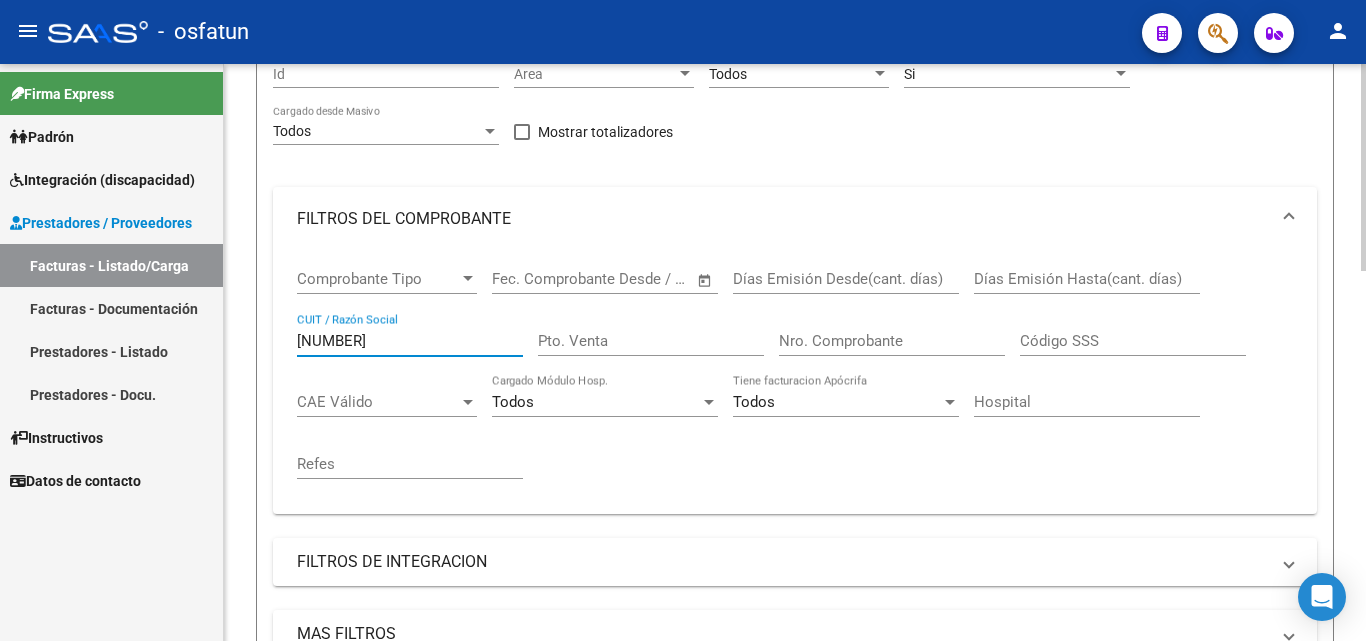 scroll, scrollTop: 328, scrollLeft: 0, axis: vertical 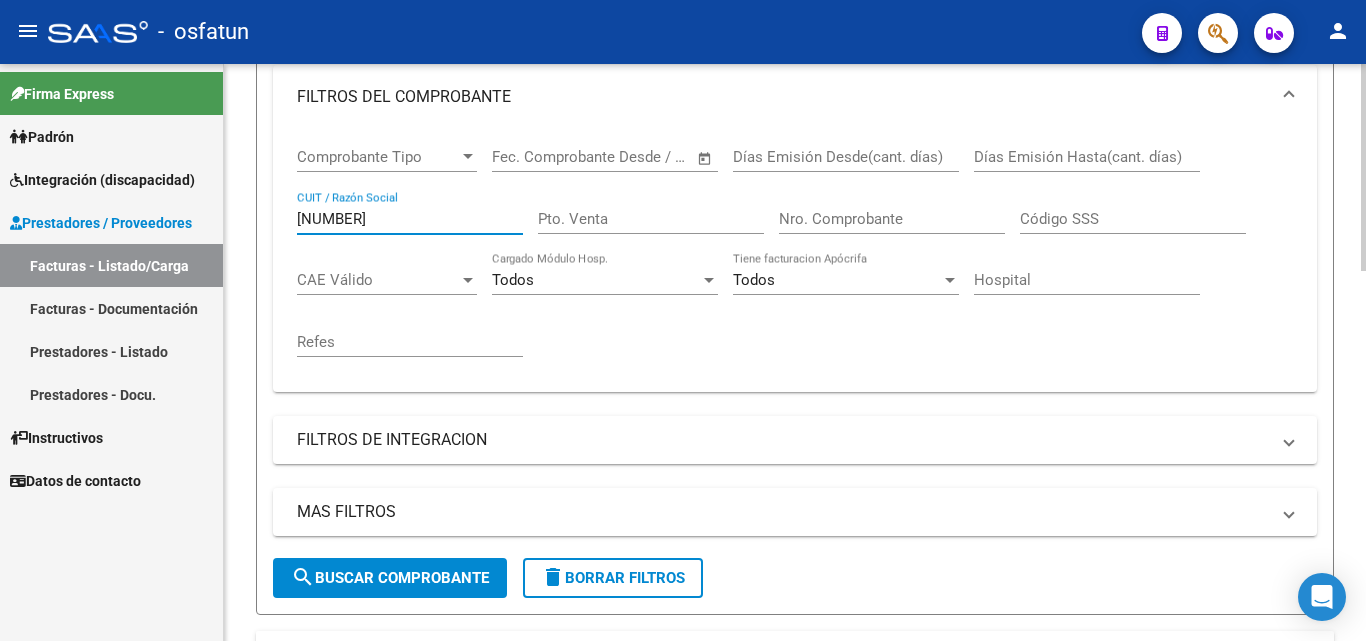 type on "[NUMBER]" 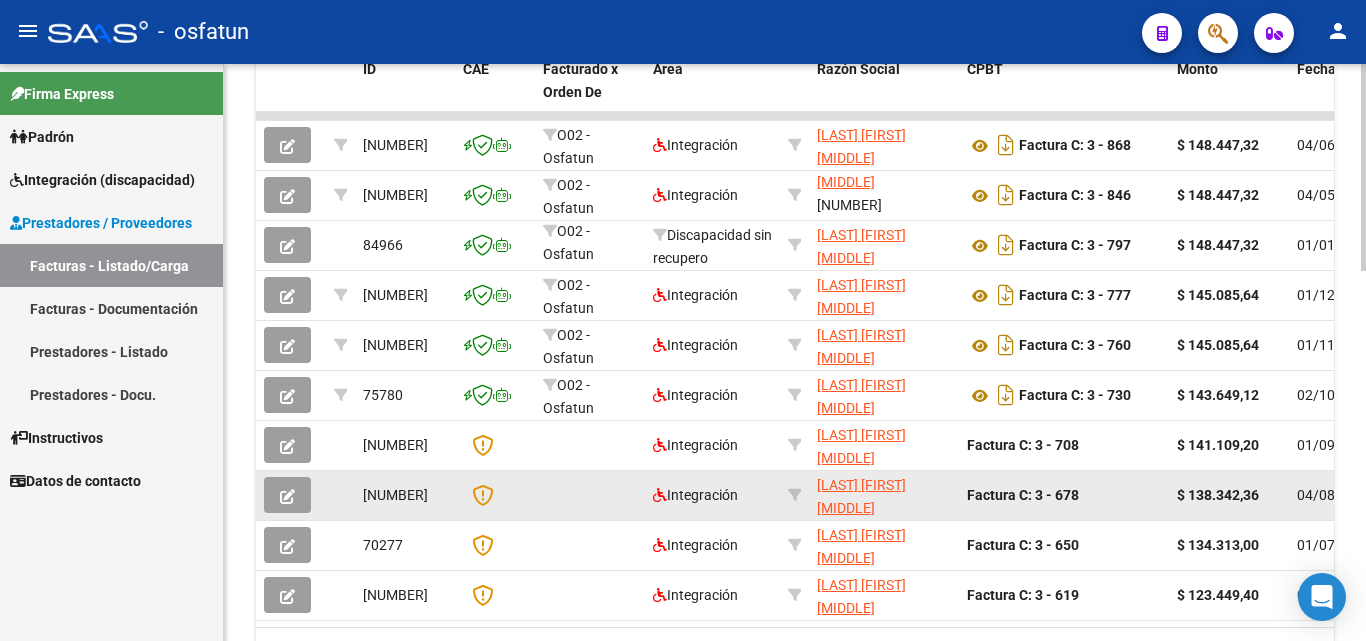 scroll, scrollTop: 828, scrollLeft: 0, axis: vertical 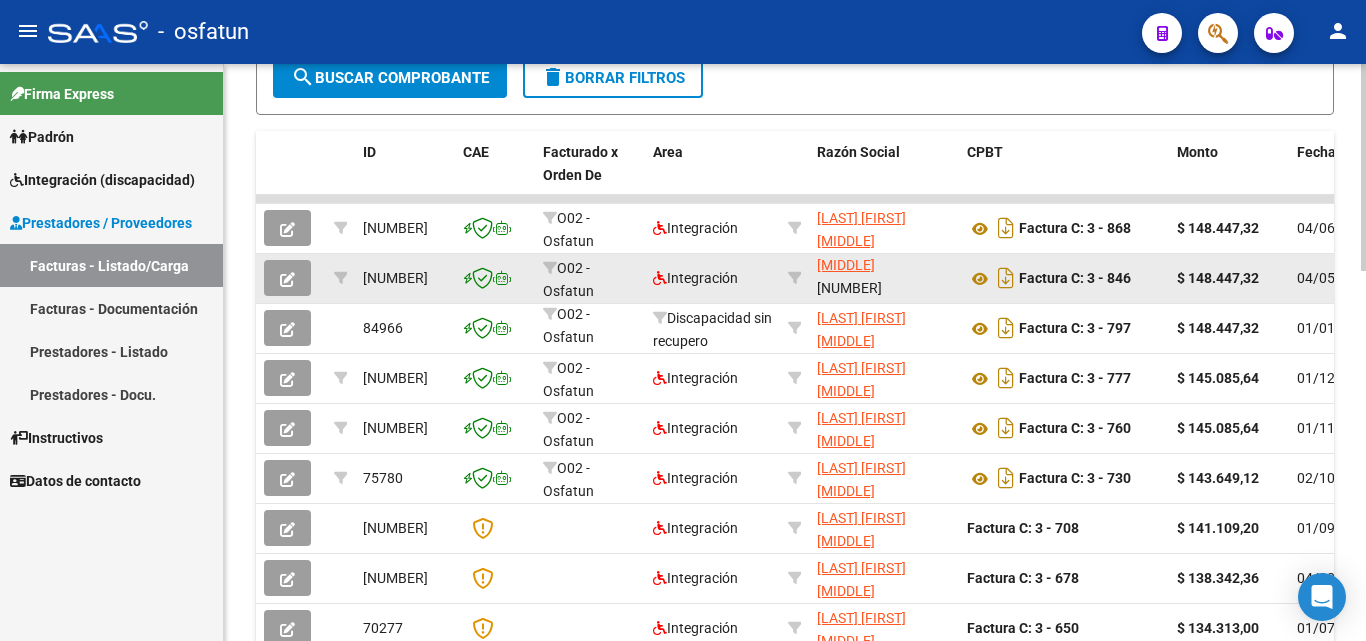 click 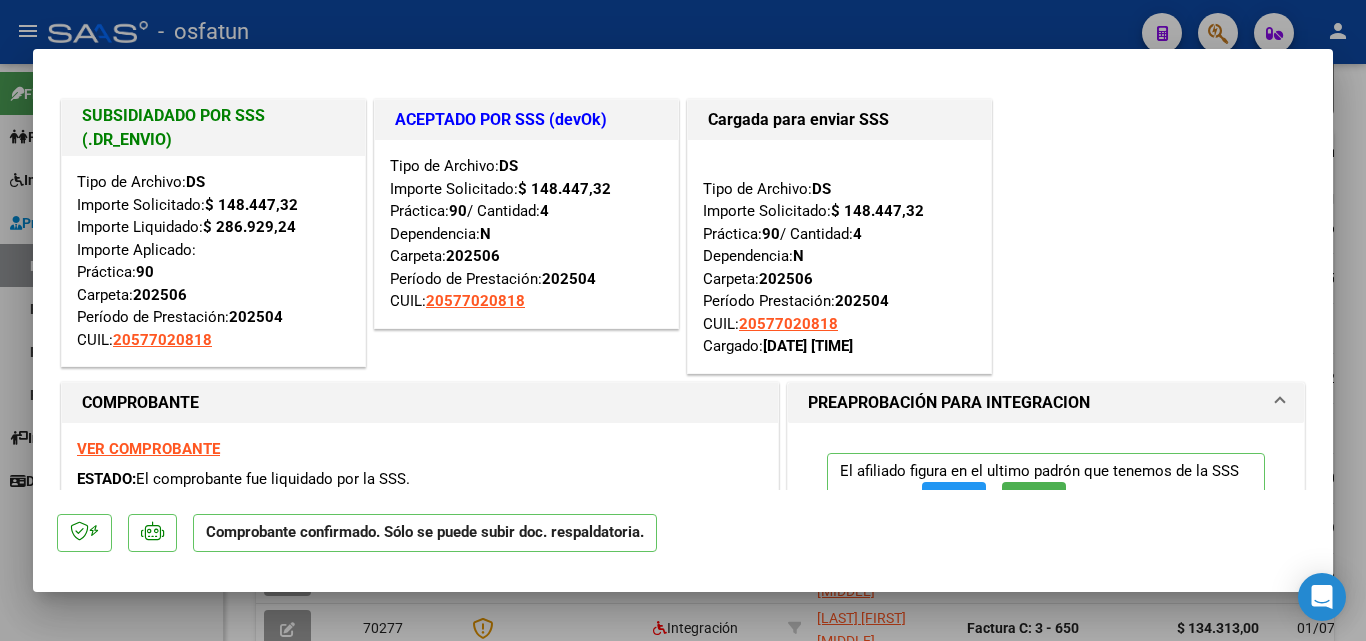 click at bounding box center (683, 320) 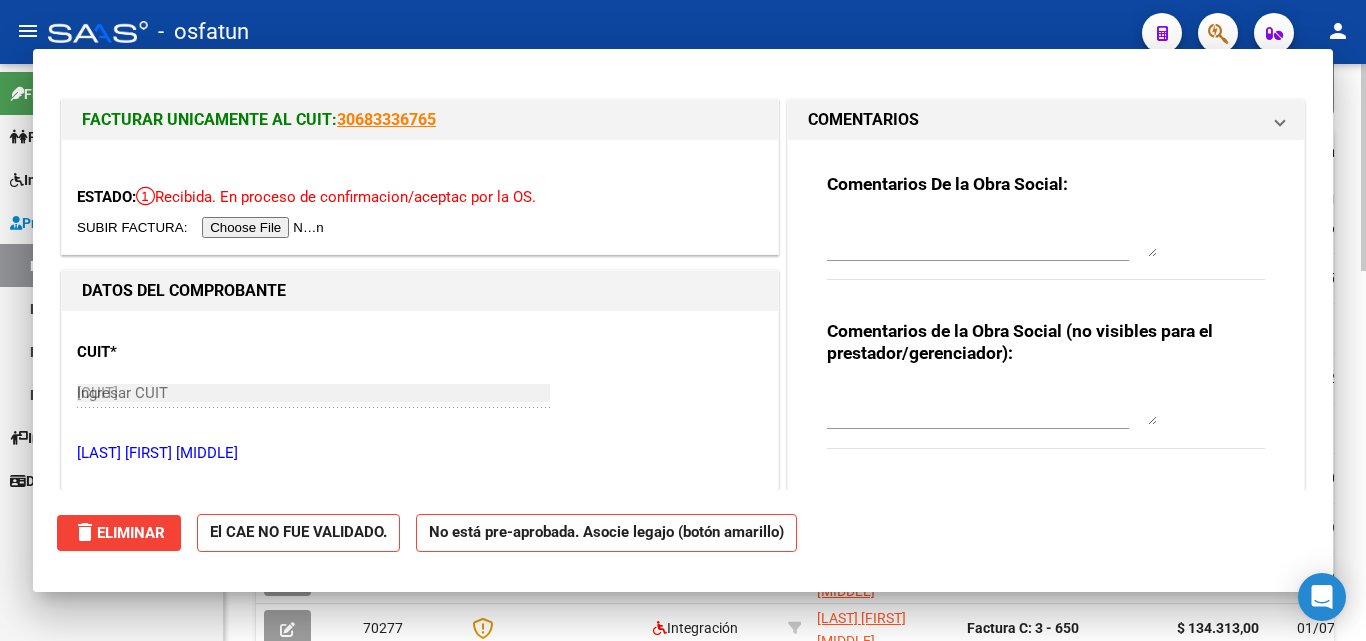 type 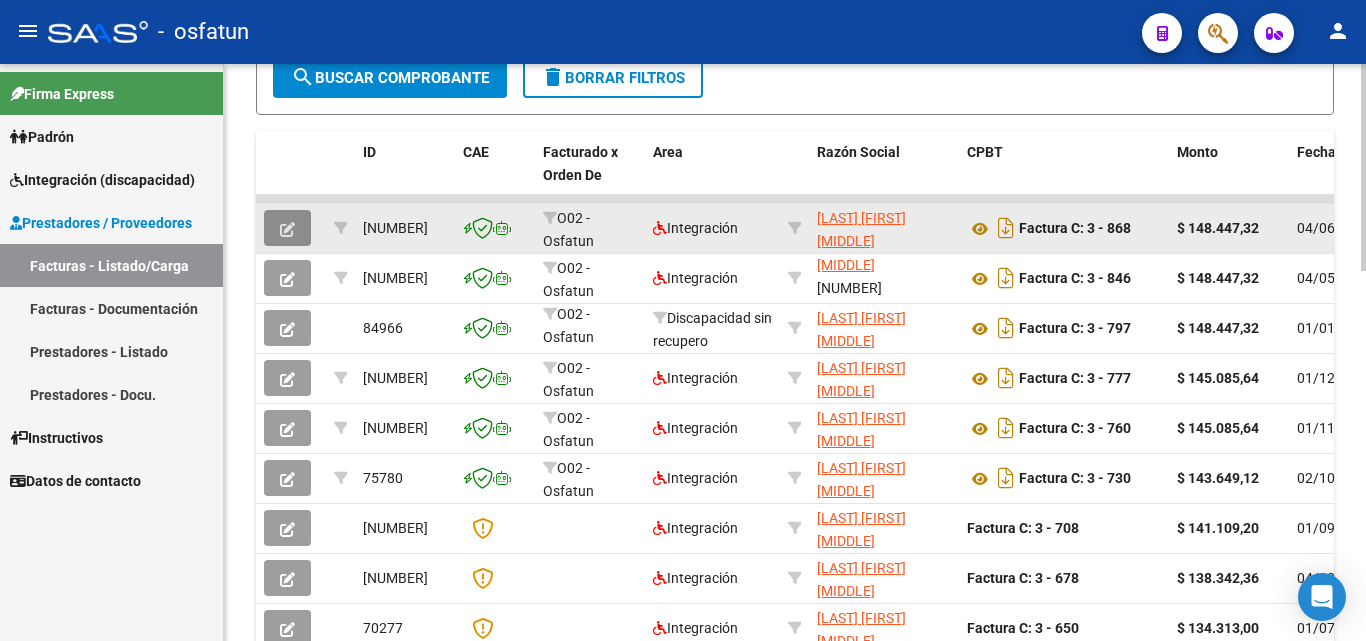 click 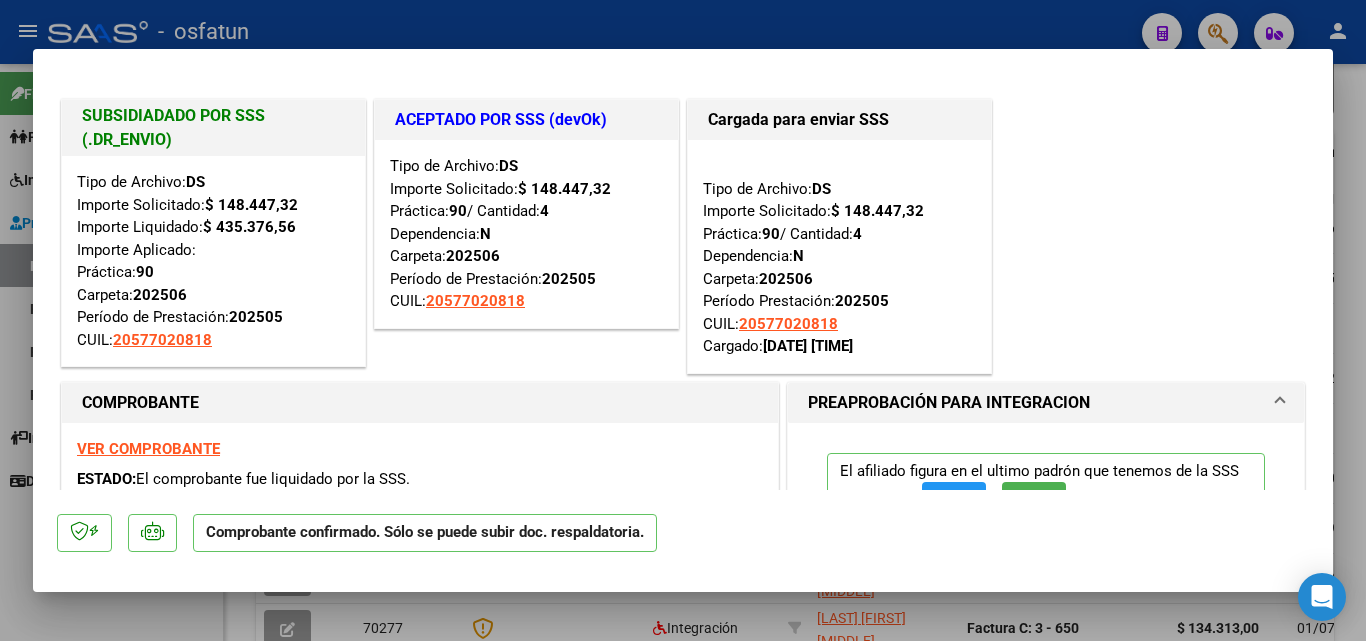 click at bounding box center (683, 320) 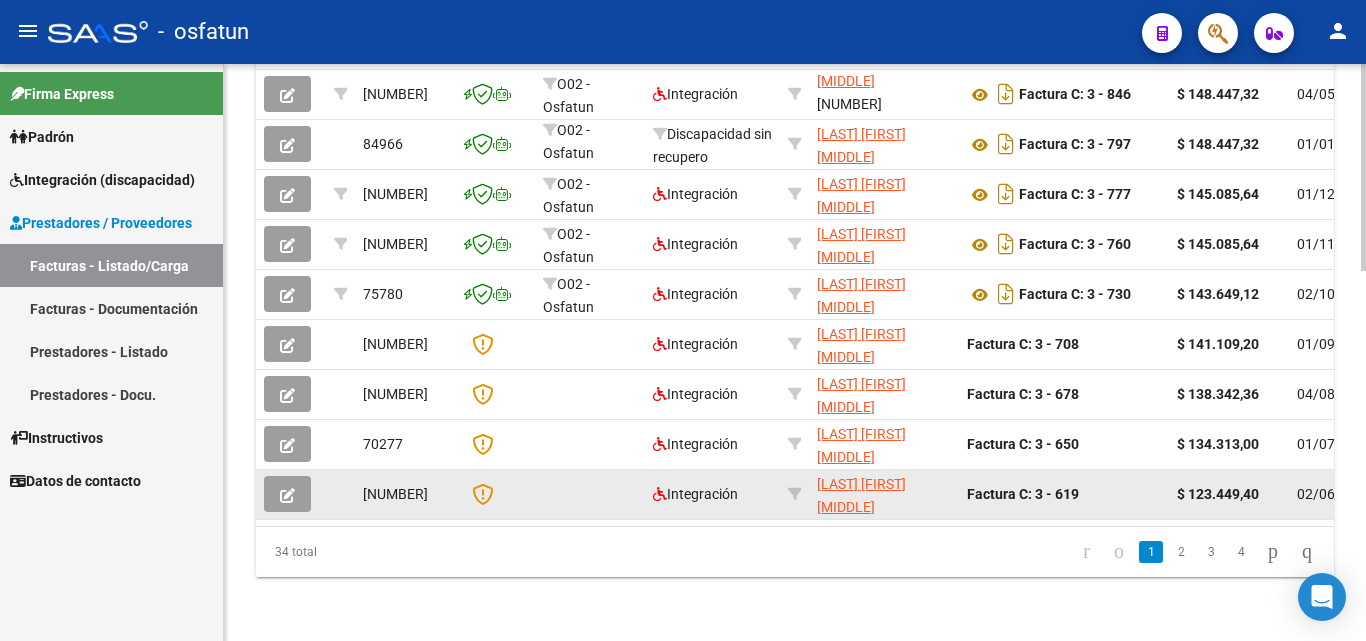 scroll, scrollTop: 928, scrollLeft: 0, axis: vertical 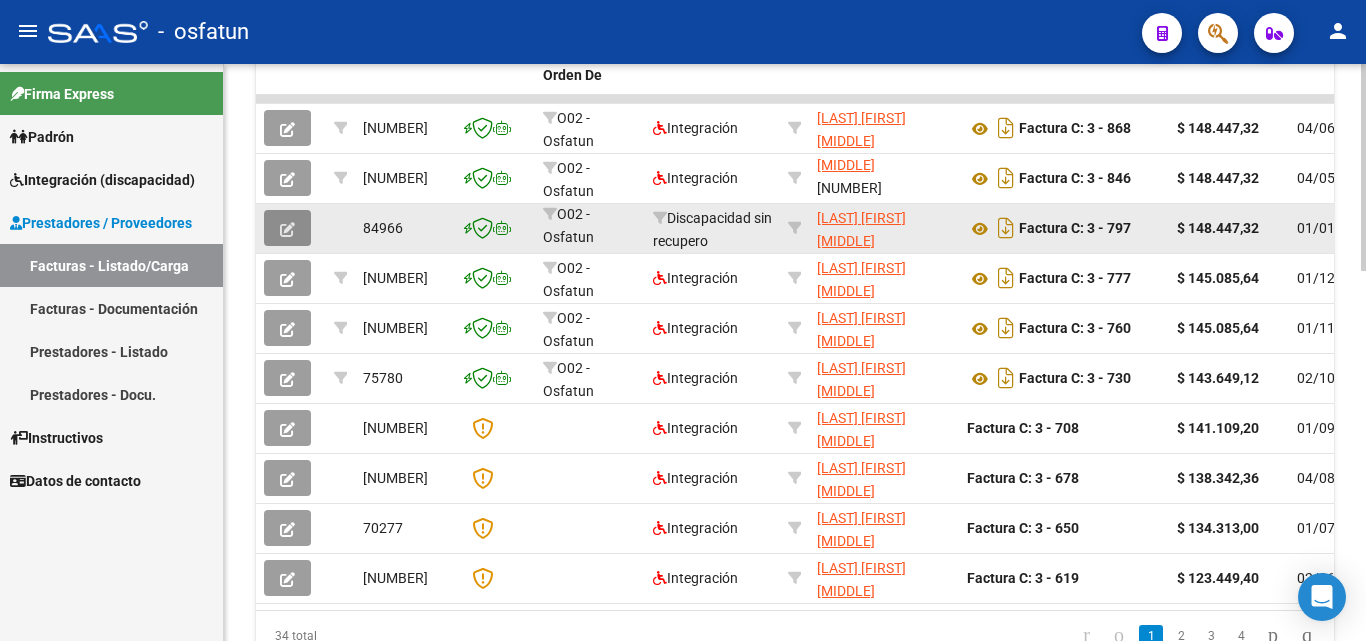 click 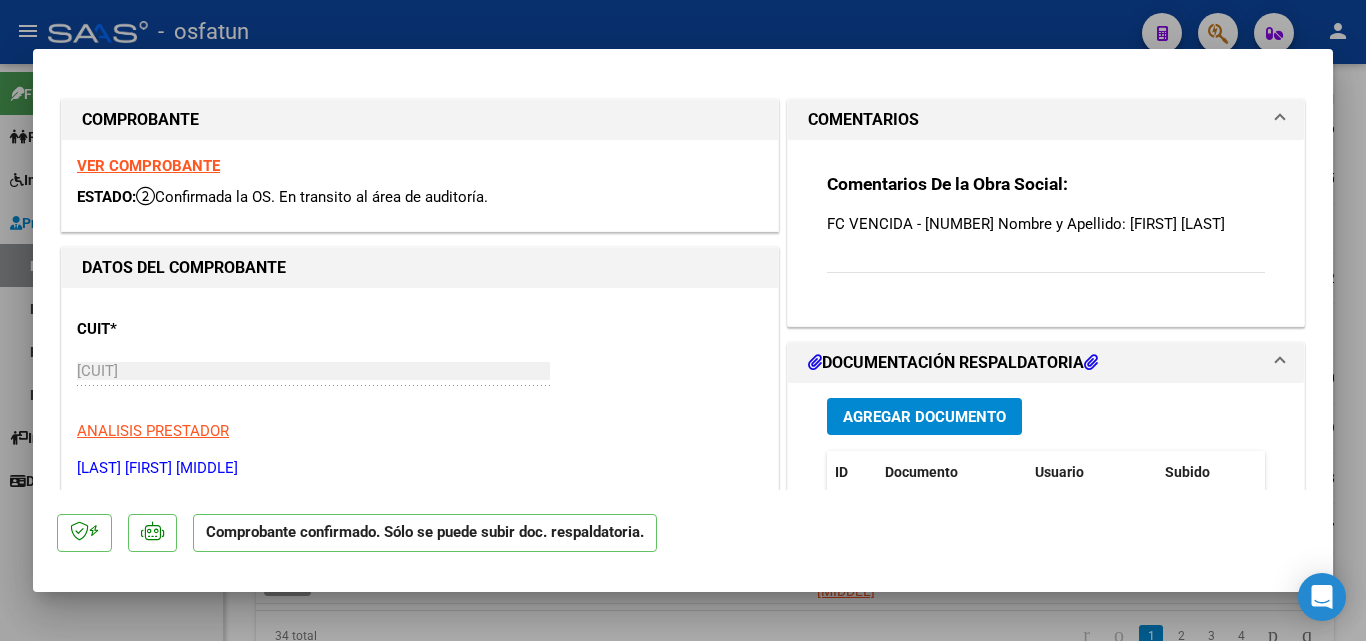 scroll, scrollTop: 364, scrollLeft: 0, axis: vertical 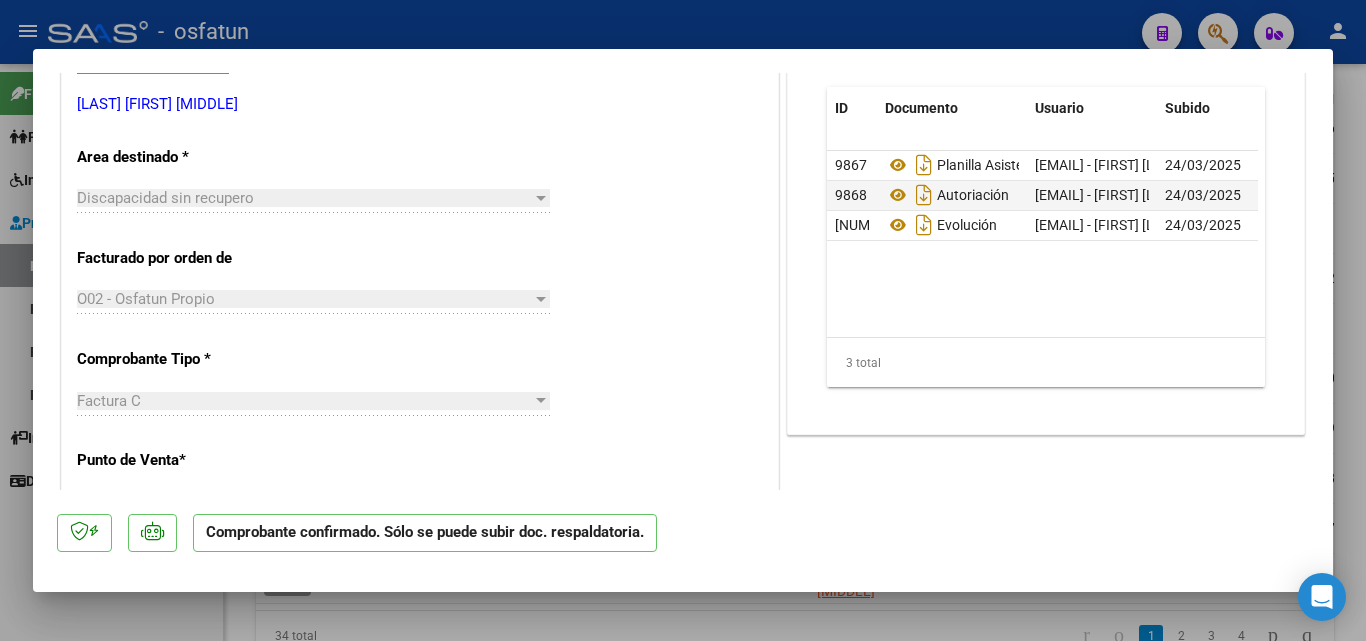 click at bounding box center (683, 320) 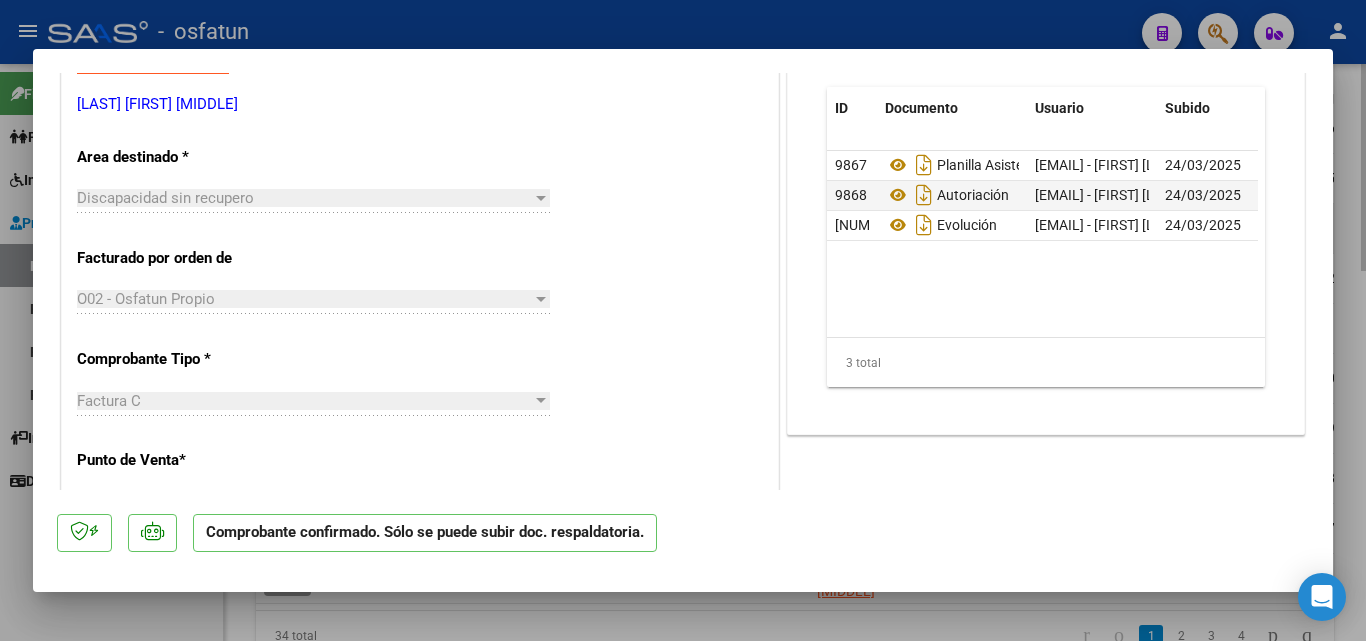type 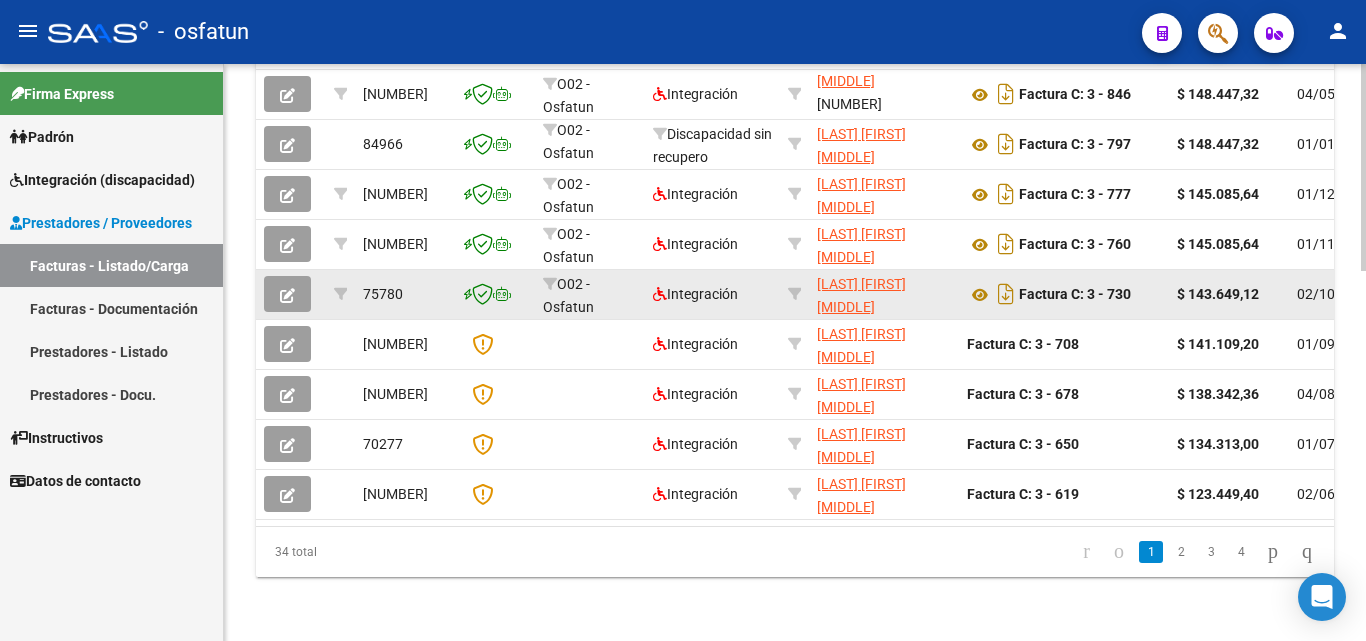 scroll, scrollTop: 1028, scrollLeft: 0, axis: vertical 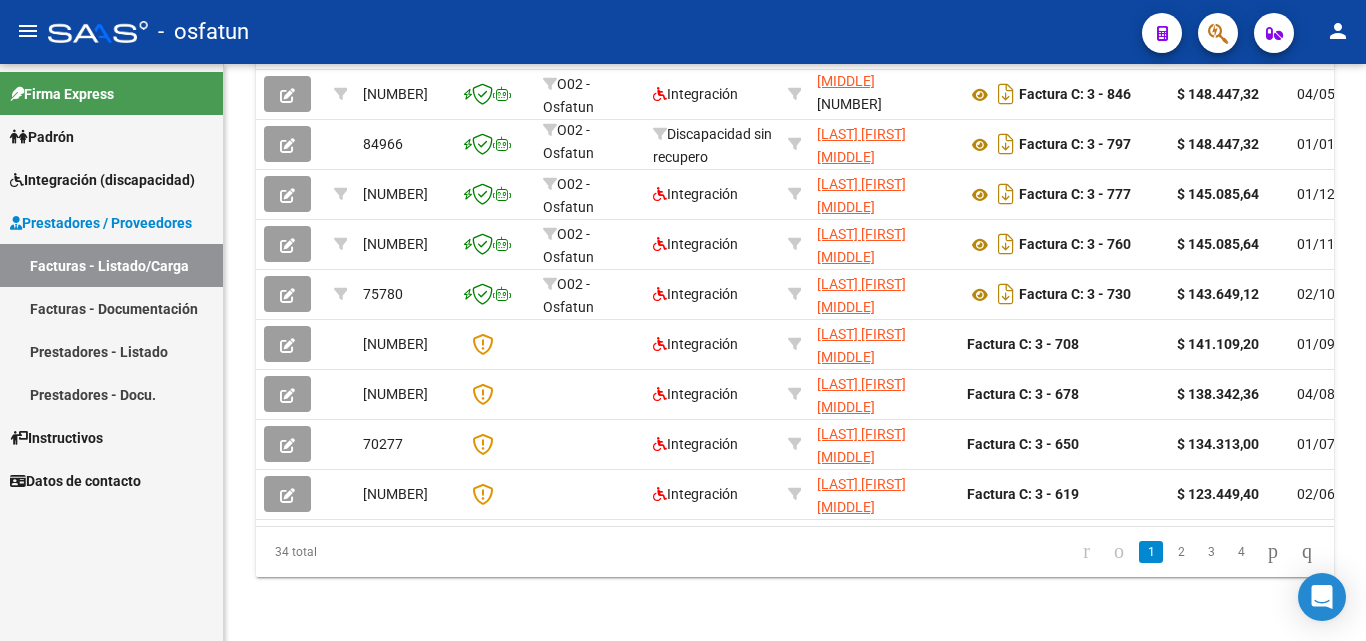 drag, startPoint x: 123, startPoint y: 529, endPoint x: 125, endPoint y: 503, distance: 26.076809 